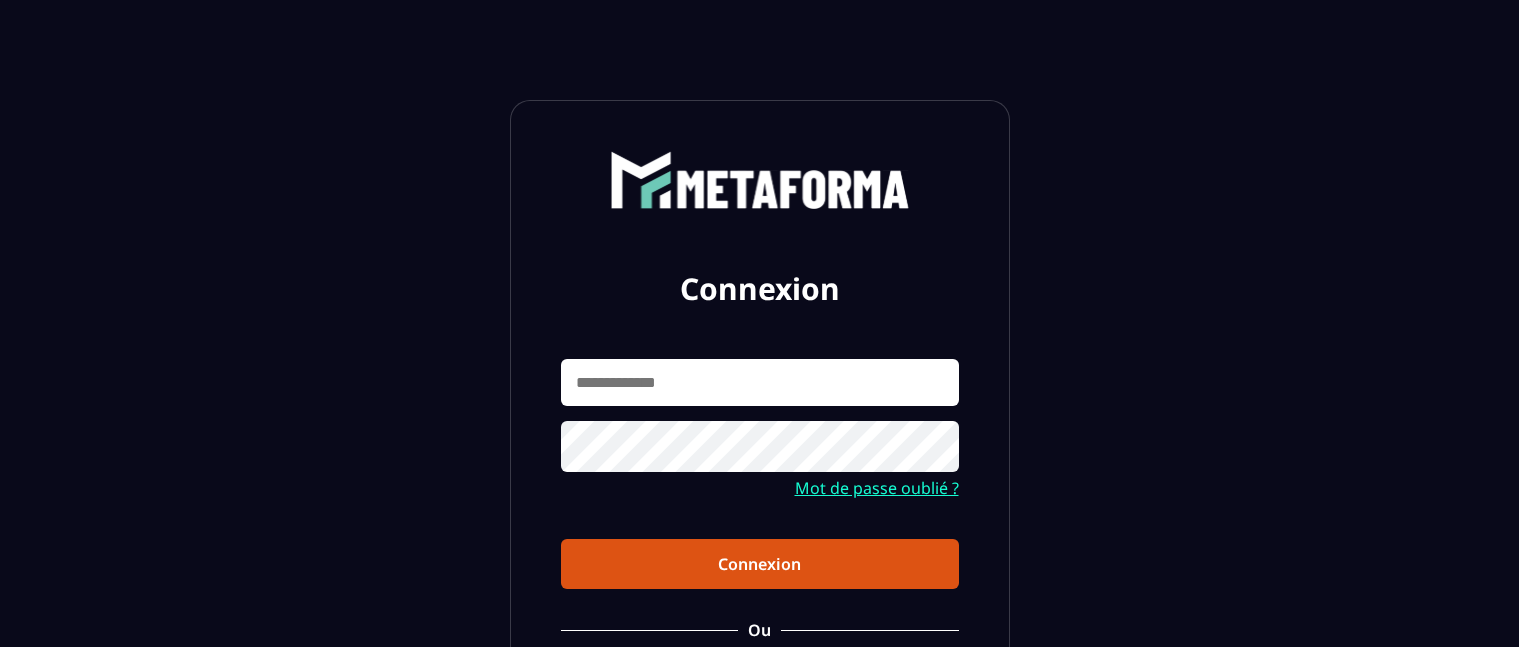 scroll, scrollTop: 0, scrollLeft: 0, axis: both 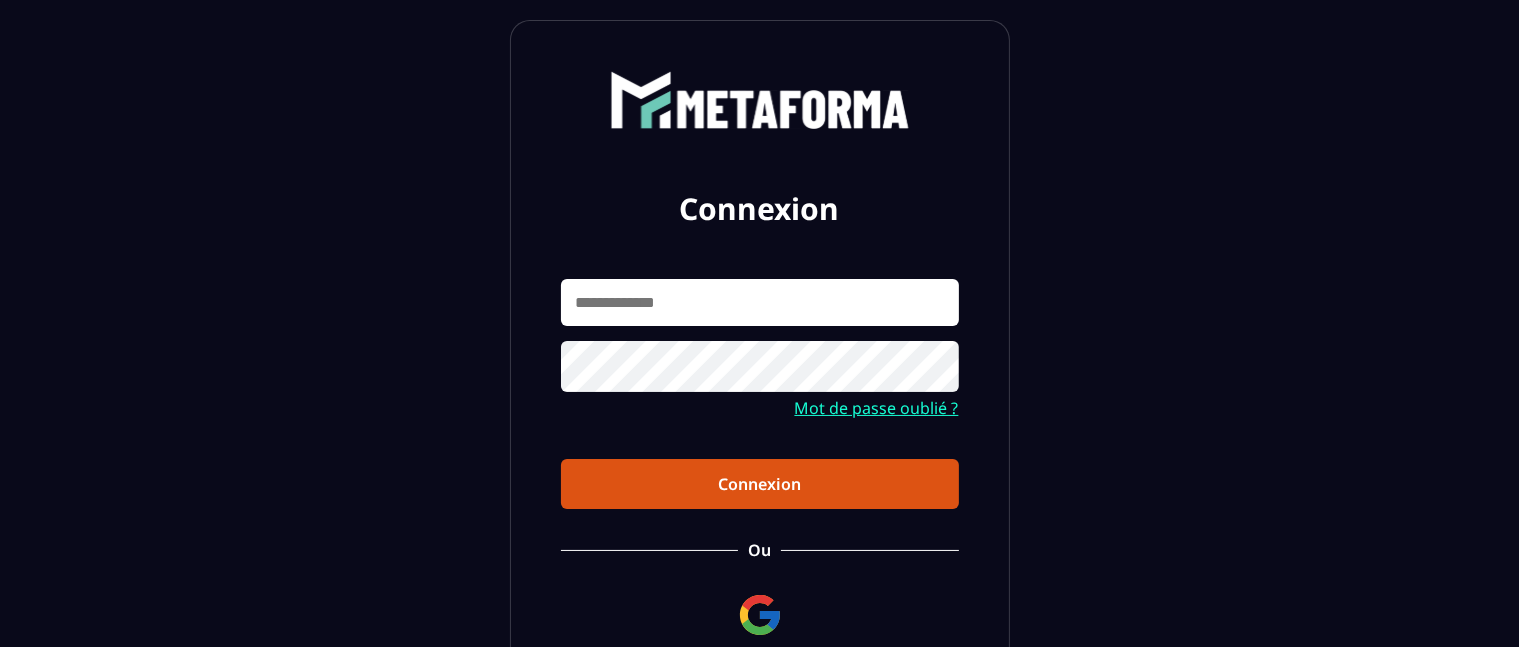 click at bounding box center (760, 302) 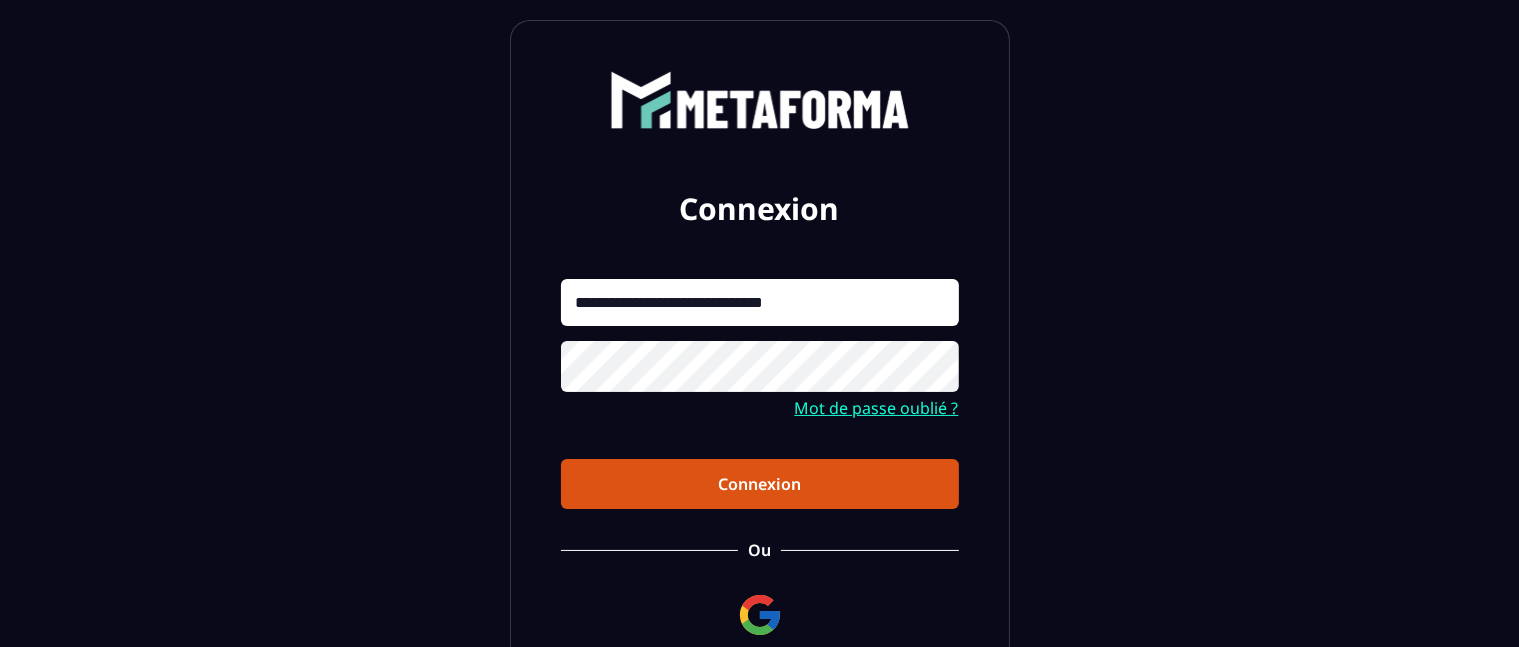 click on "**********" at bounding box center (760, 394) 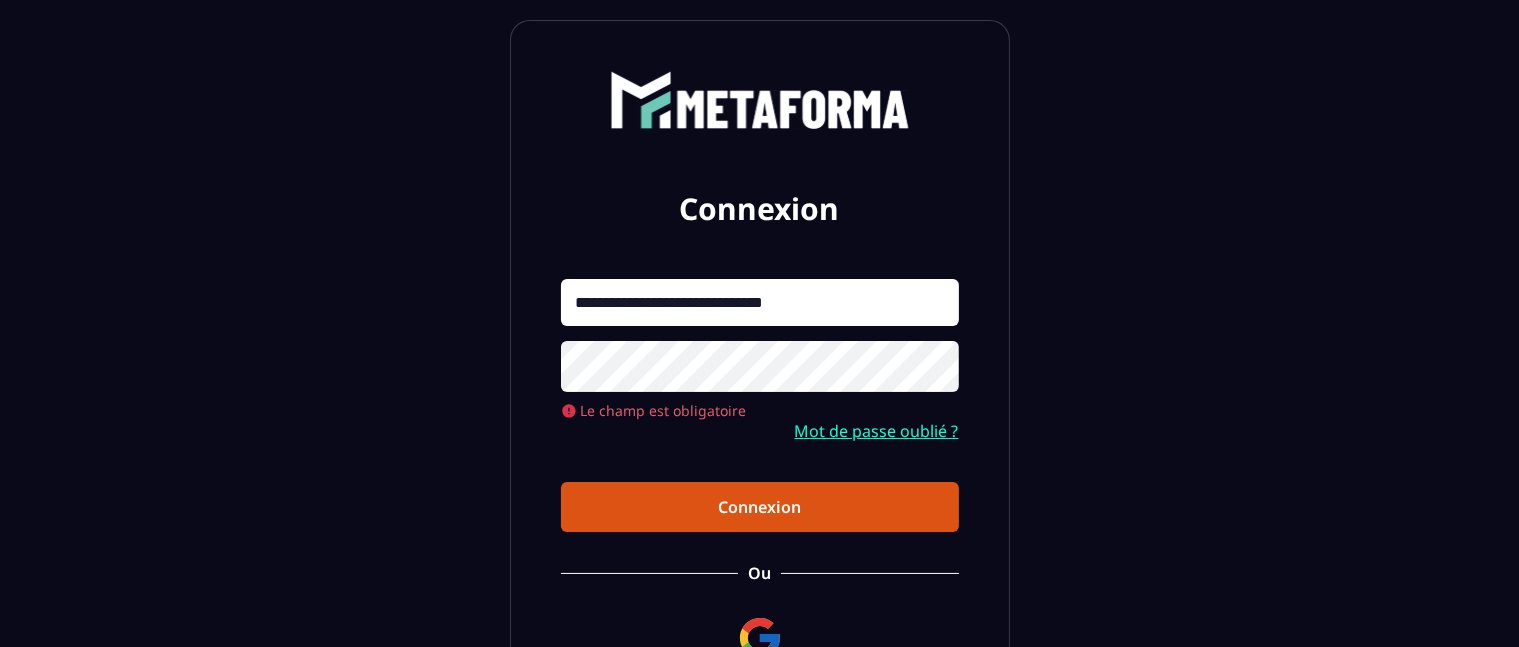 click on "Mot de passe oublié ?" at bounding box center [877, 431] 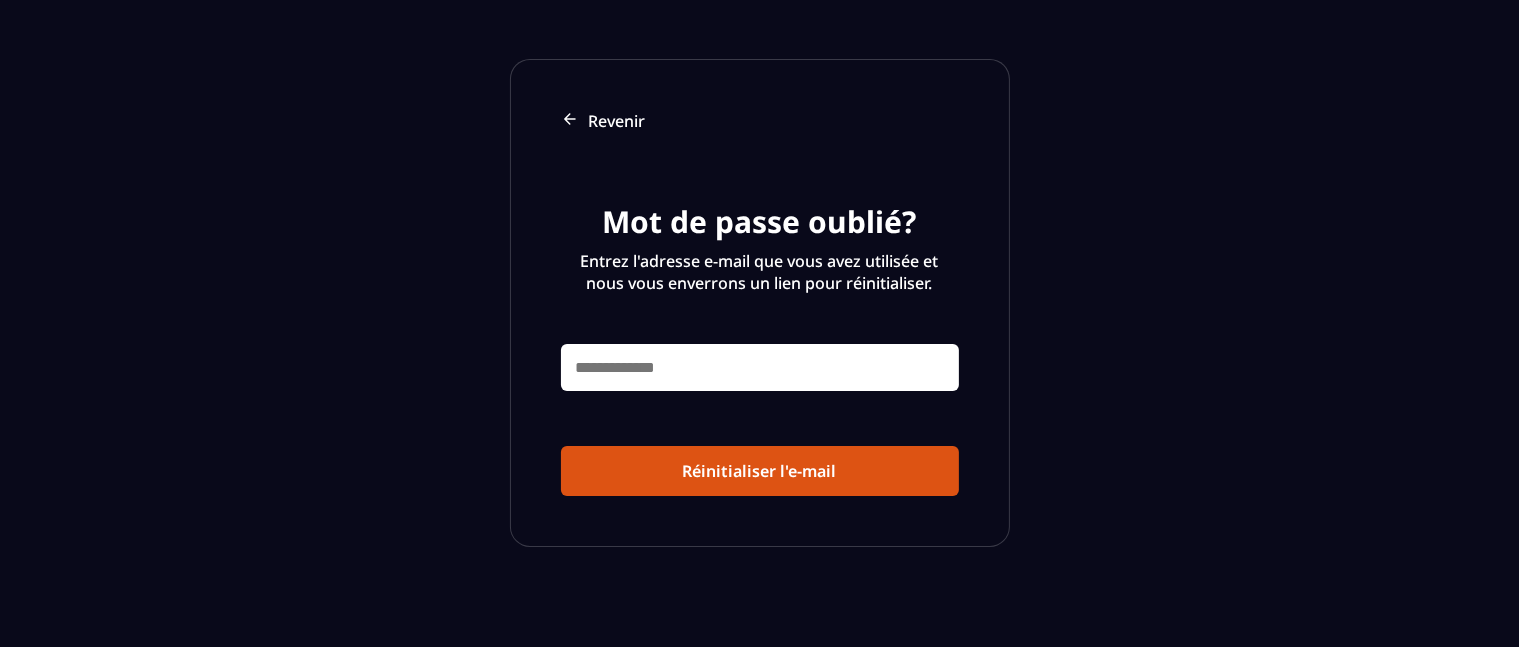 click at bounding box center (760, 367) 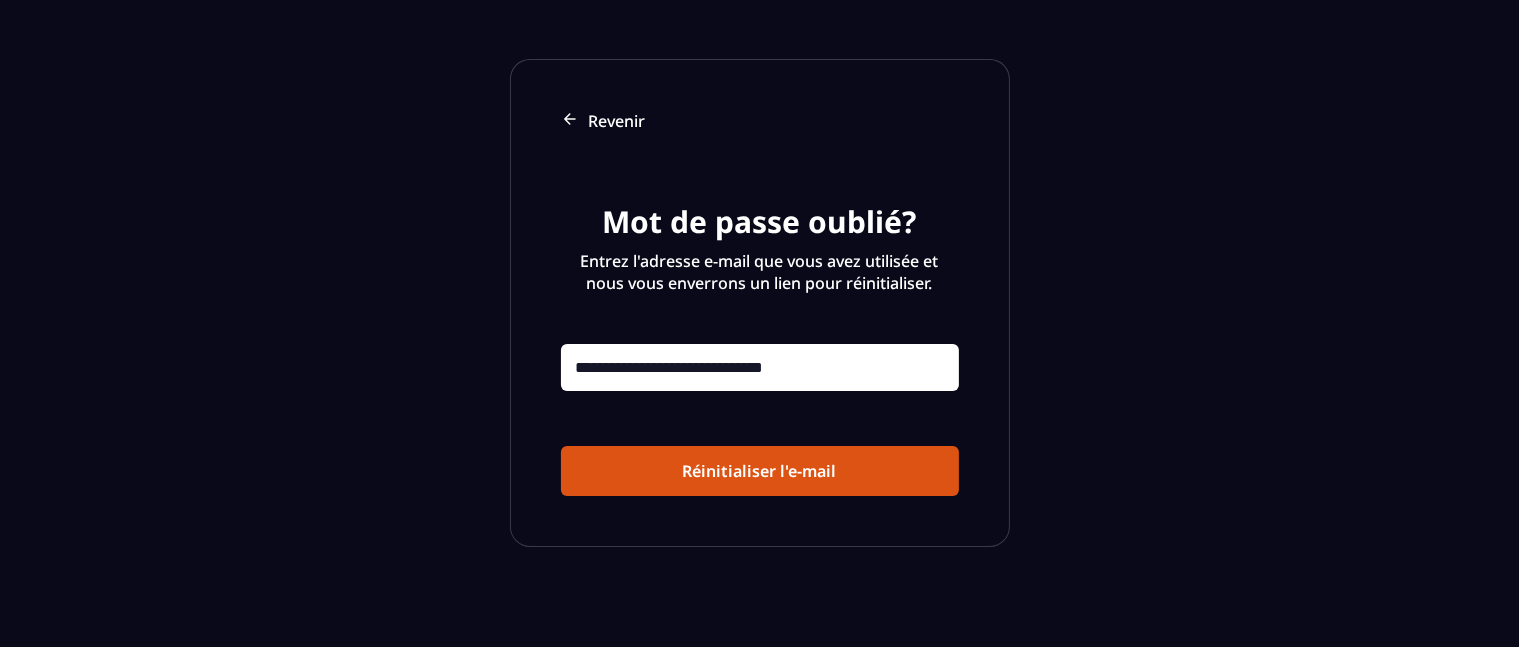 click on "Réinitialiser l'e-mail" at bounding box center [760, 471] 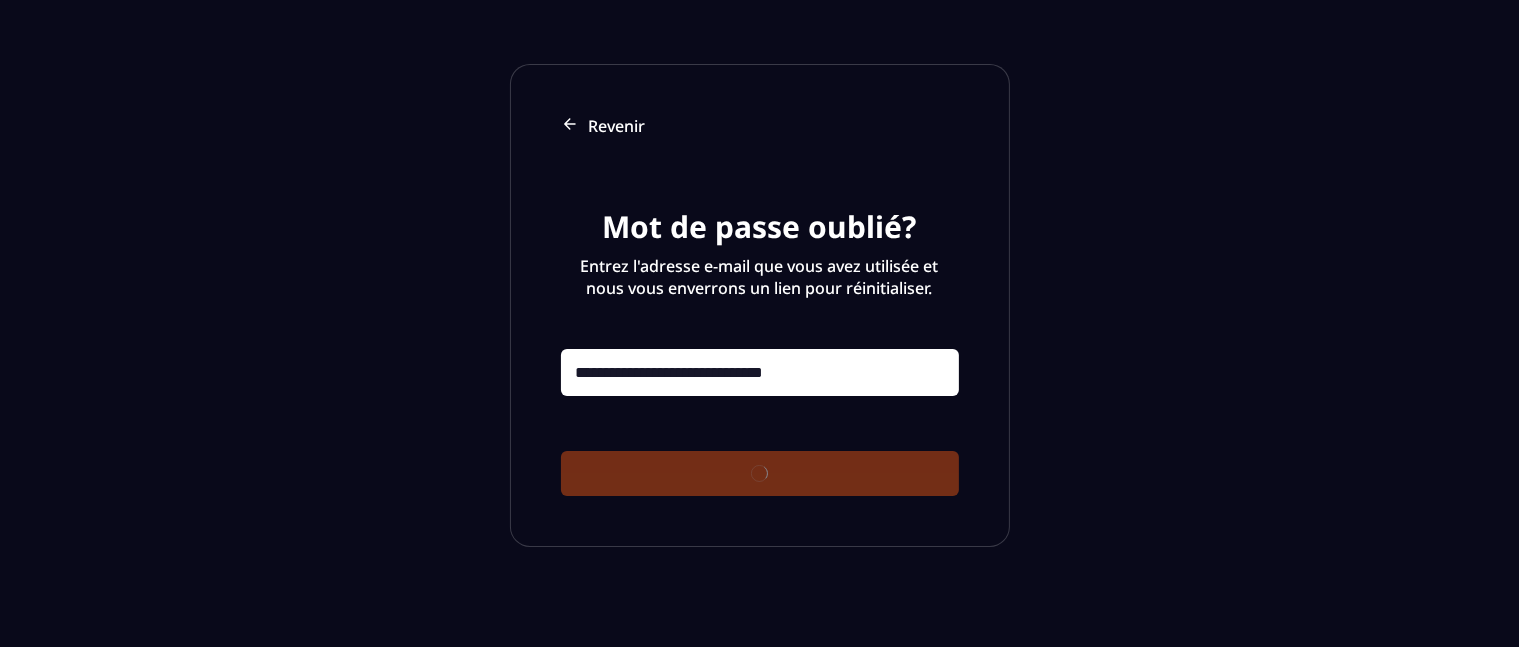 scroll, scrollTop: 43, scrollLeft: 0, axis: vertical 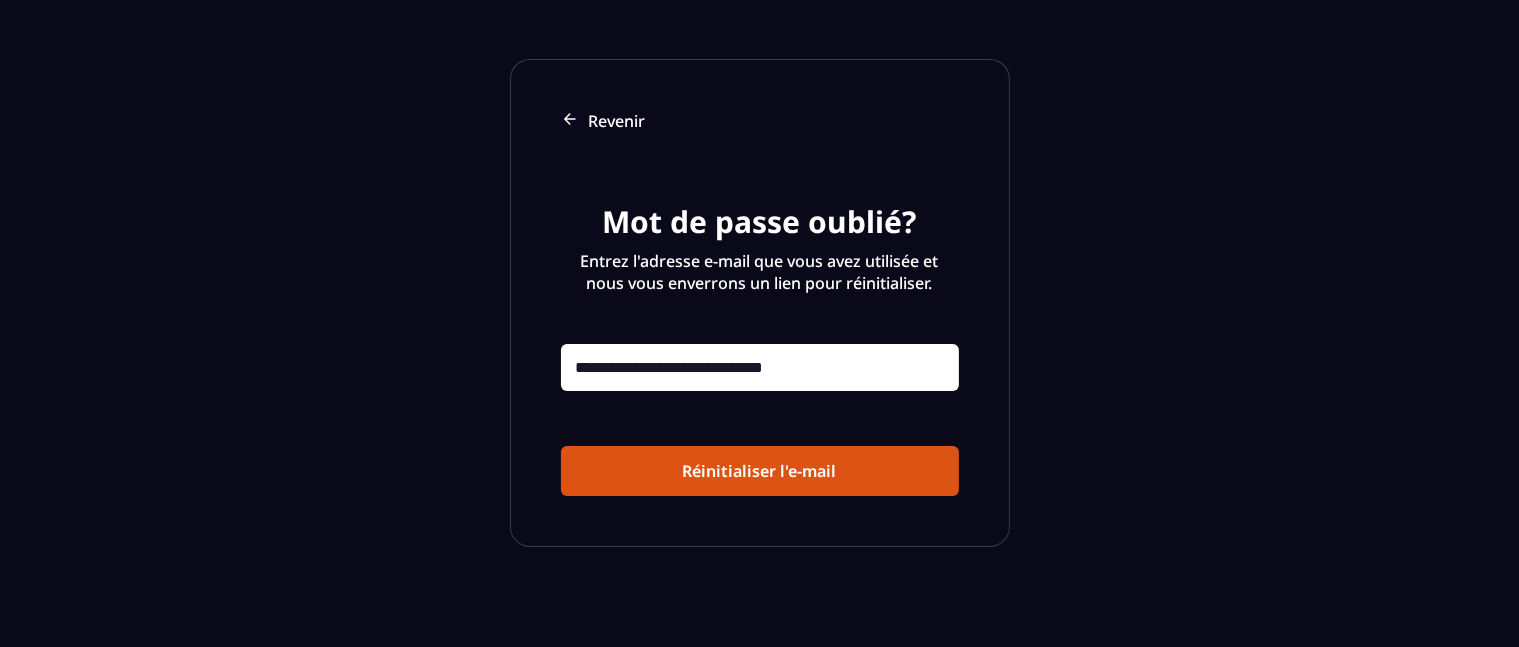 click on "Réinitialiser l'e-mail" at bounding box center (760, 471) 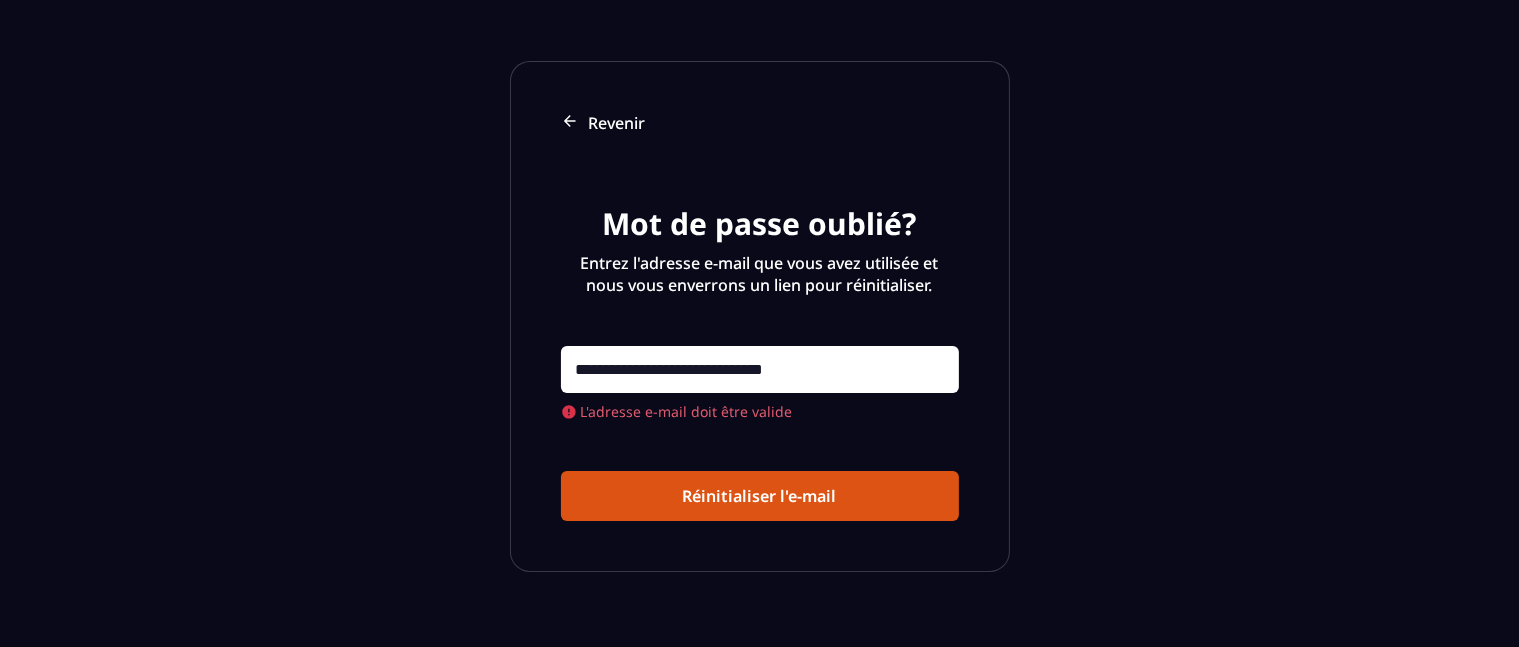 scroll, scrollTop: 43, scrollLeft: 0, axis: vertical 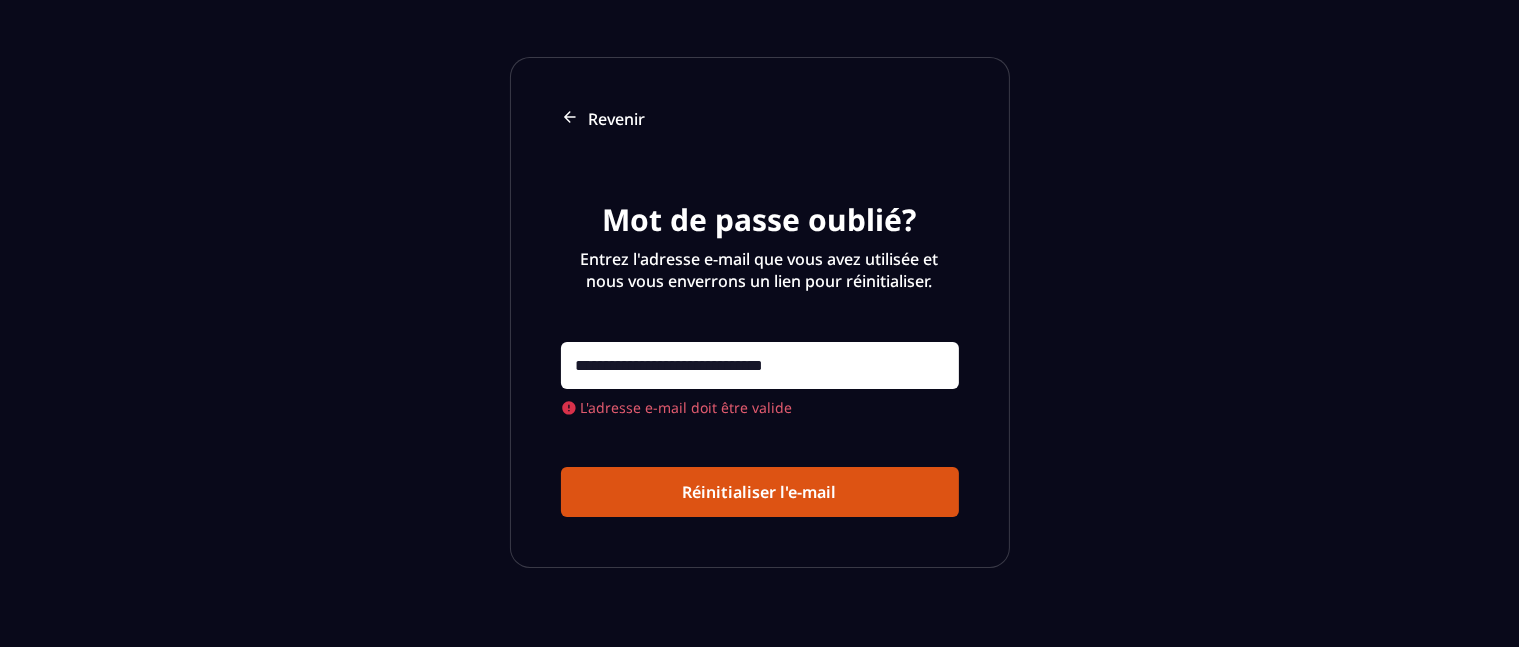 click on "**********" at bounding box center [760, 365] 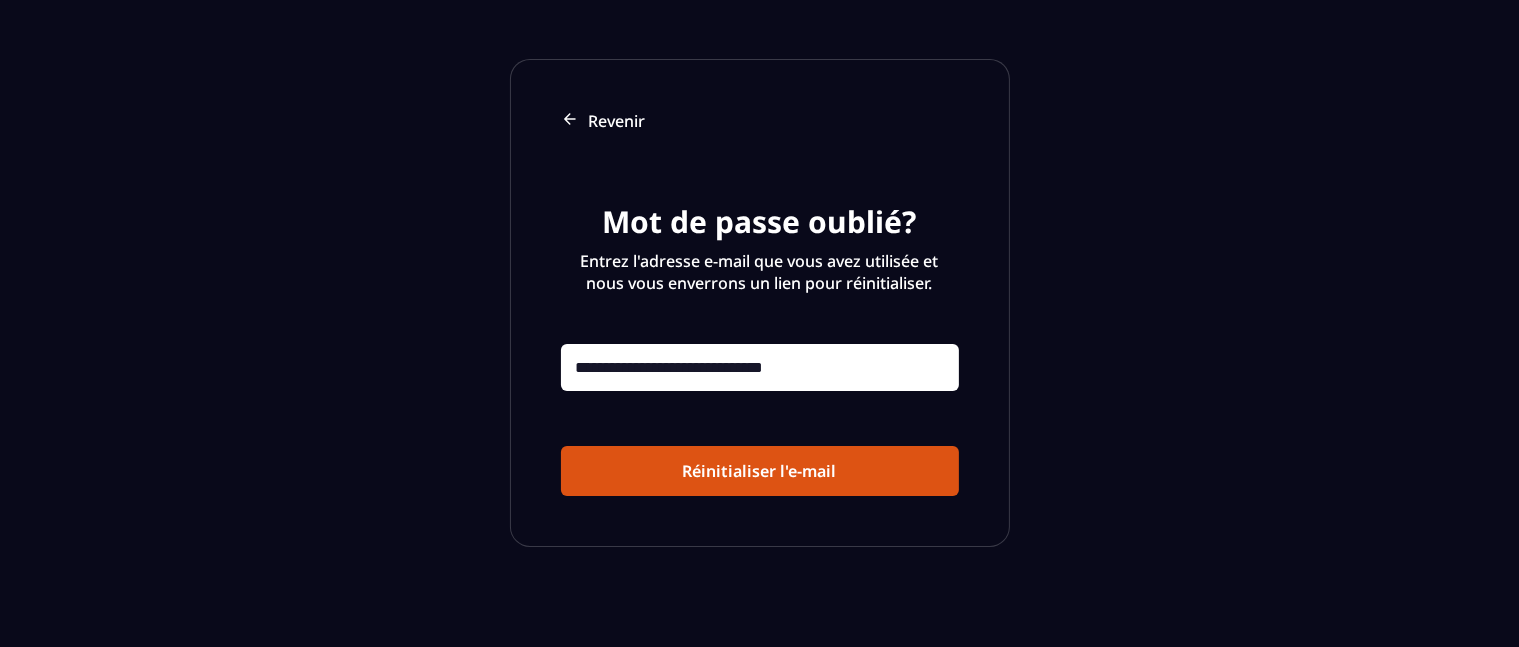 click on "Réinitialiser l'e-mail" at bounding box center (760, 471) 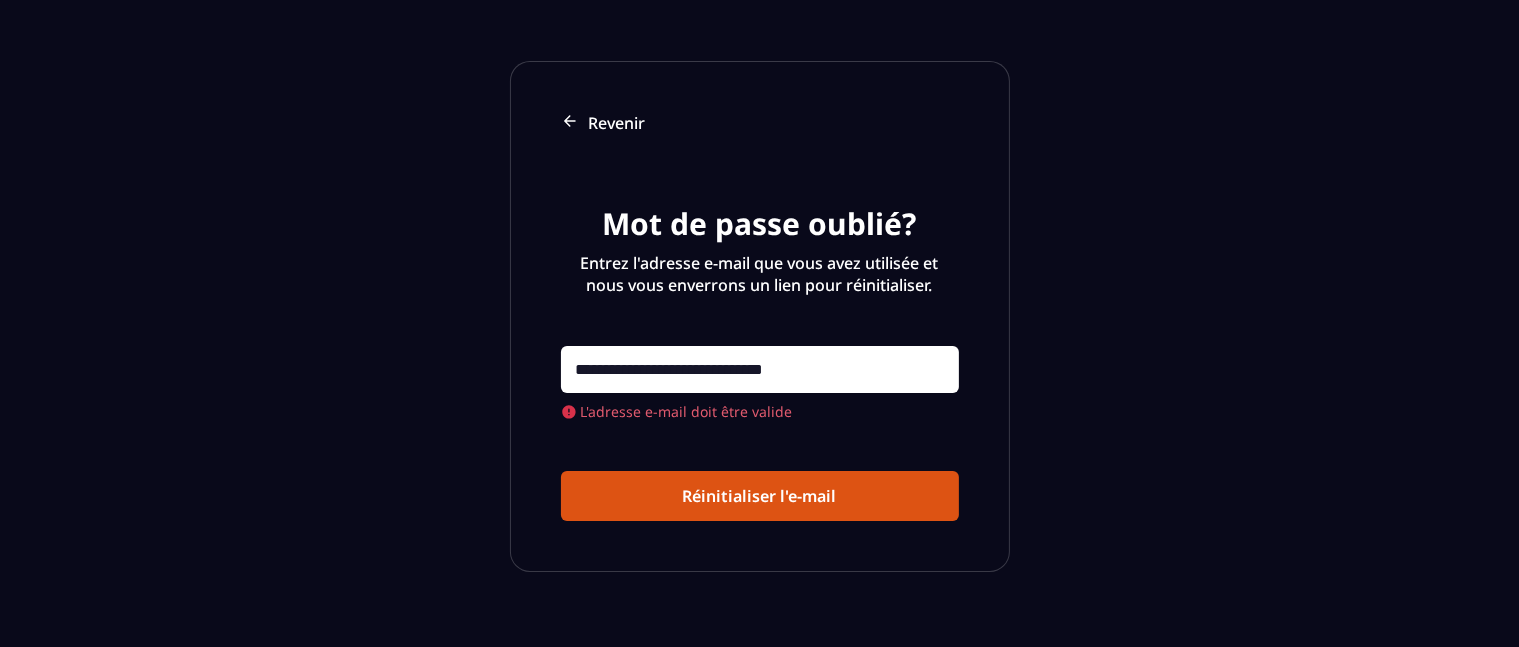 scroll, scrollTop: 43, scrollLeft: 0, axis: vertical 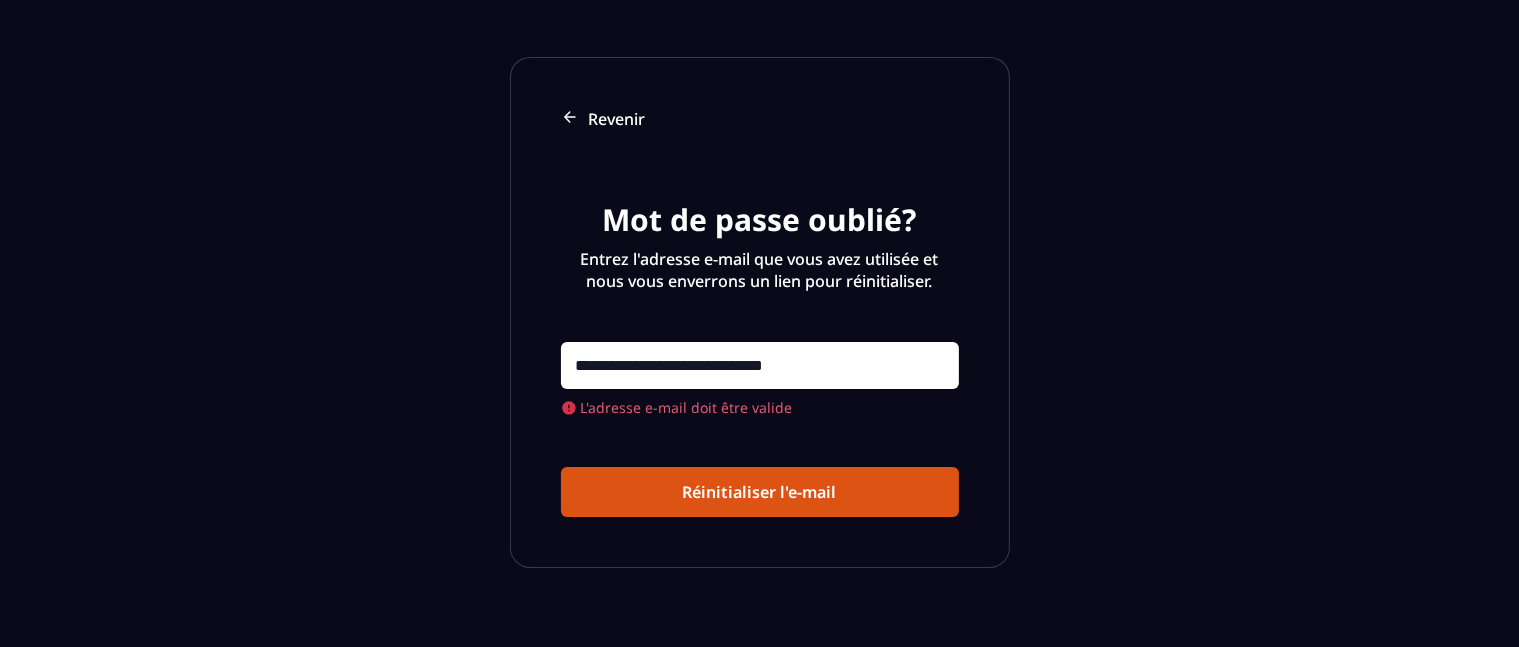 click on "**********" at bounding box center (760, 365) 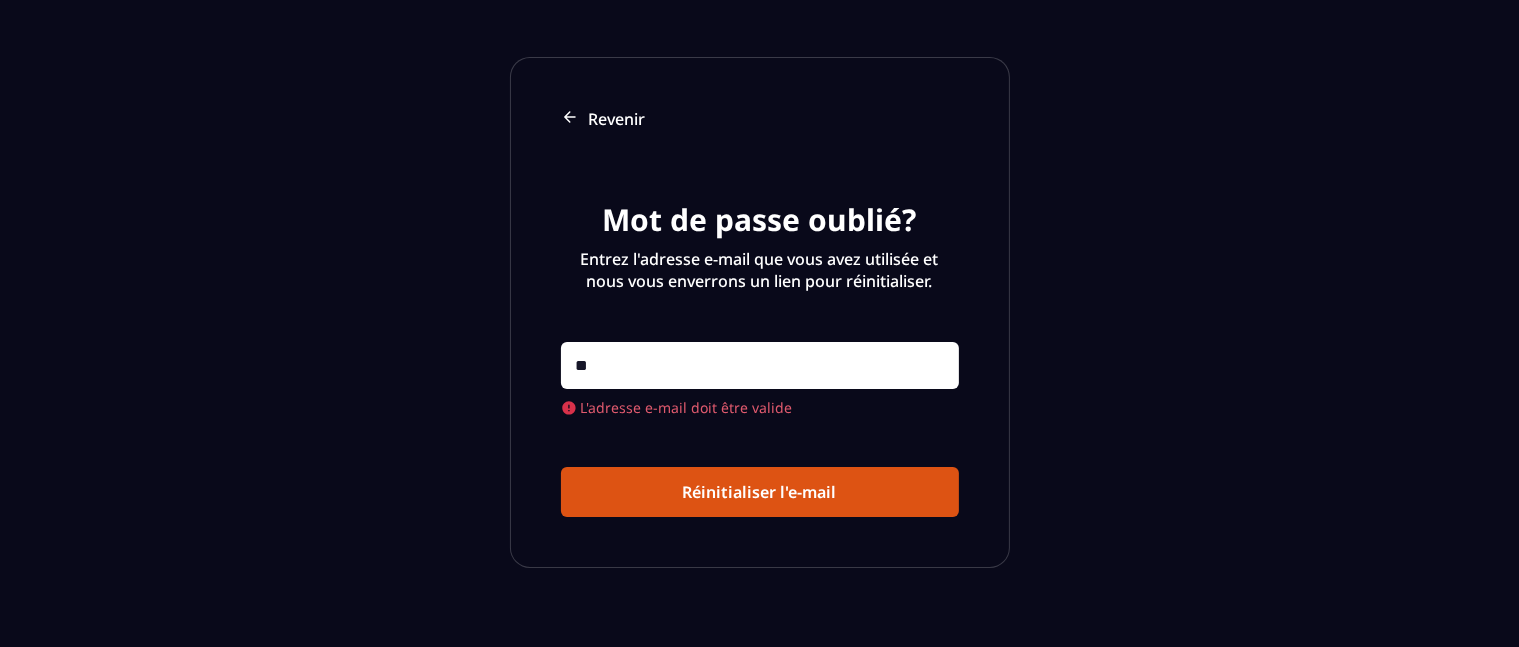 type on "*" 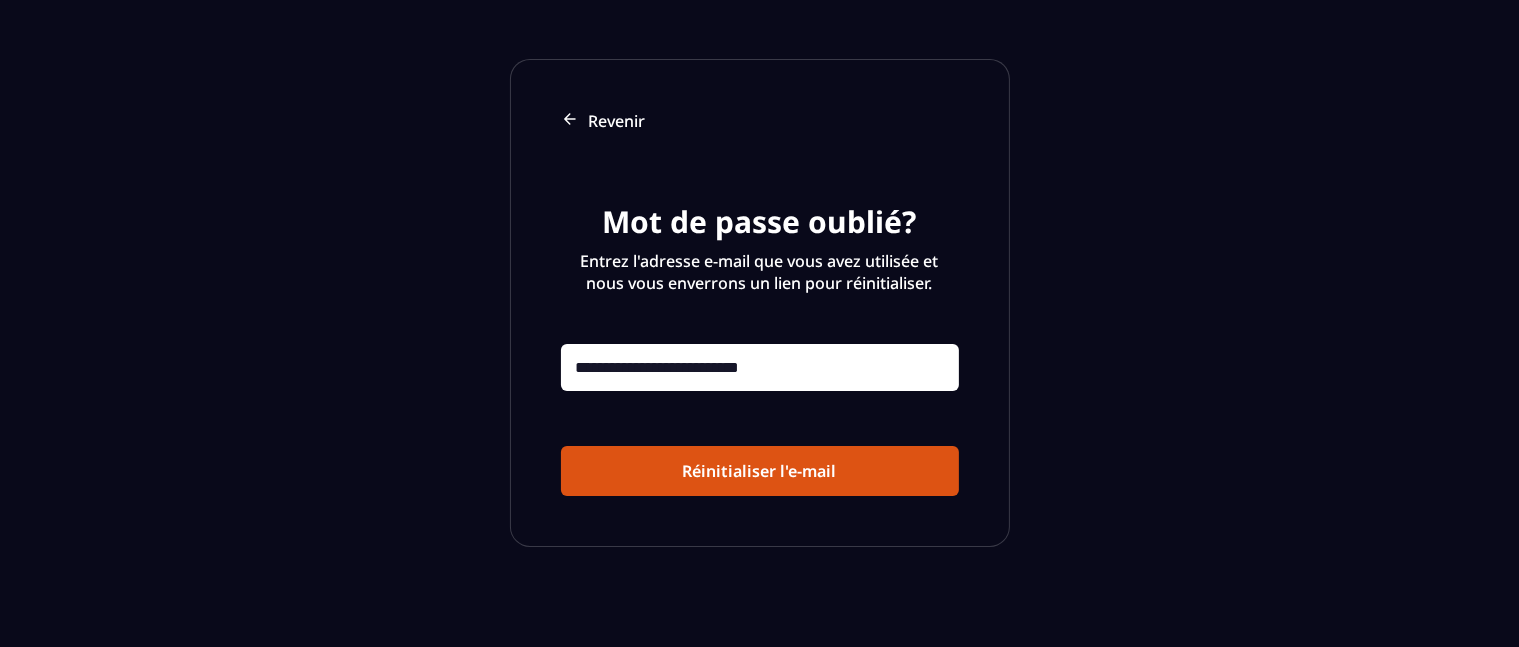 click on "Réinitialiser l'e-mail" at bounding box center [760, 471] 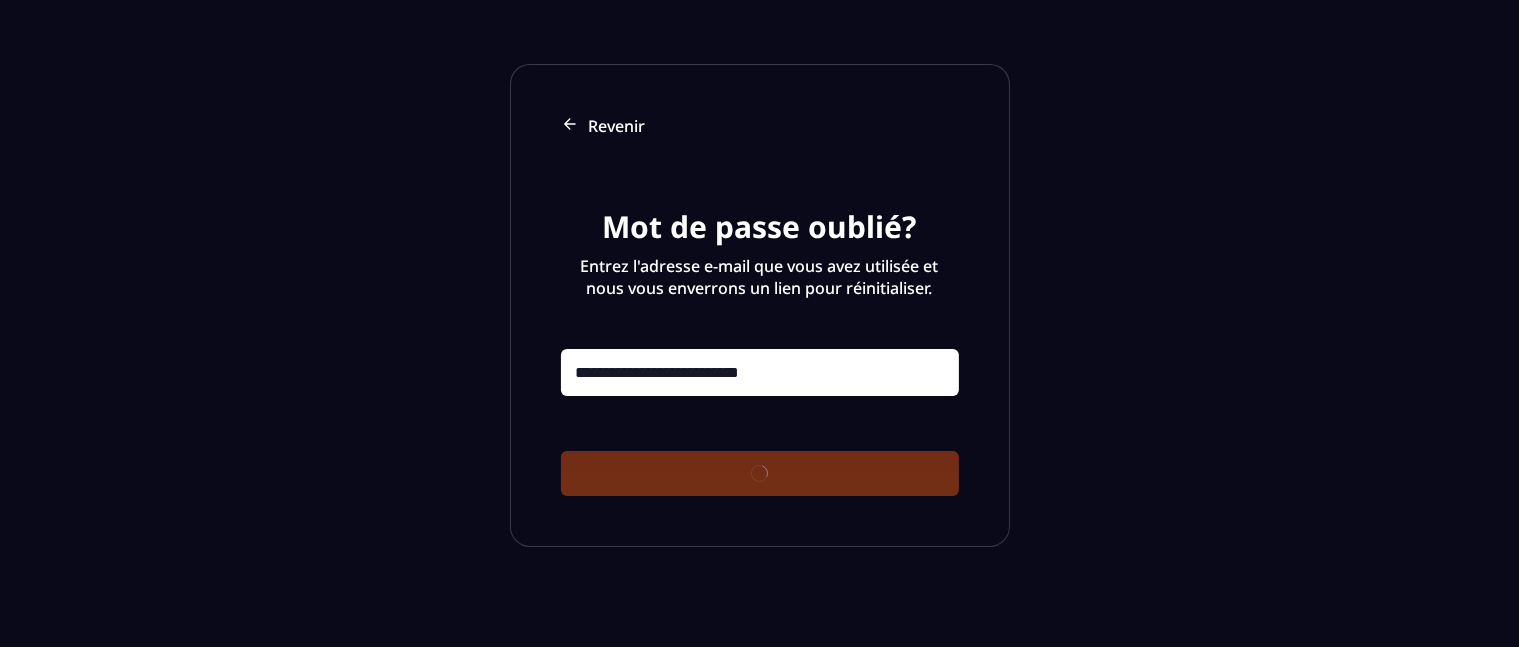 type 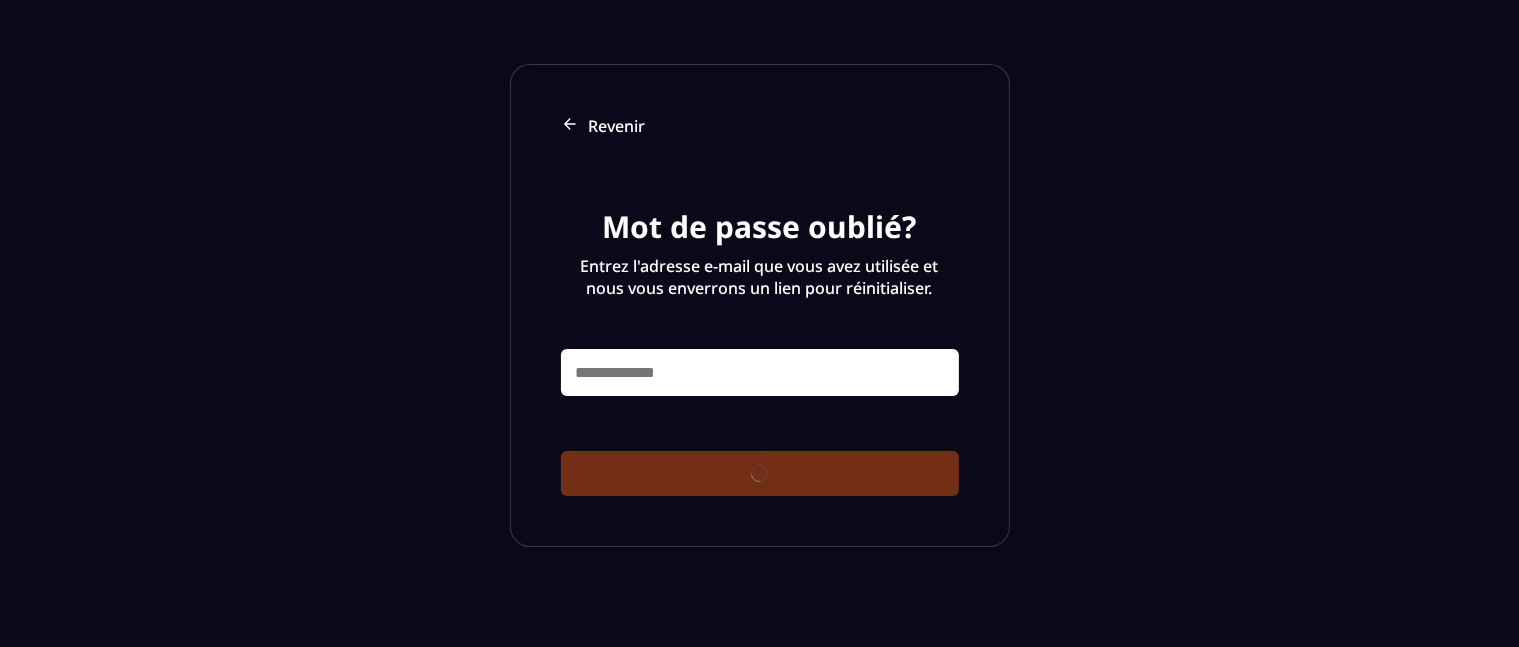 scroll, scrollTop: 43, scrollLeft: 0, axis: vertical 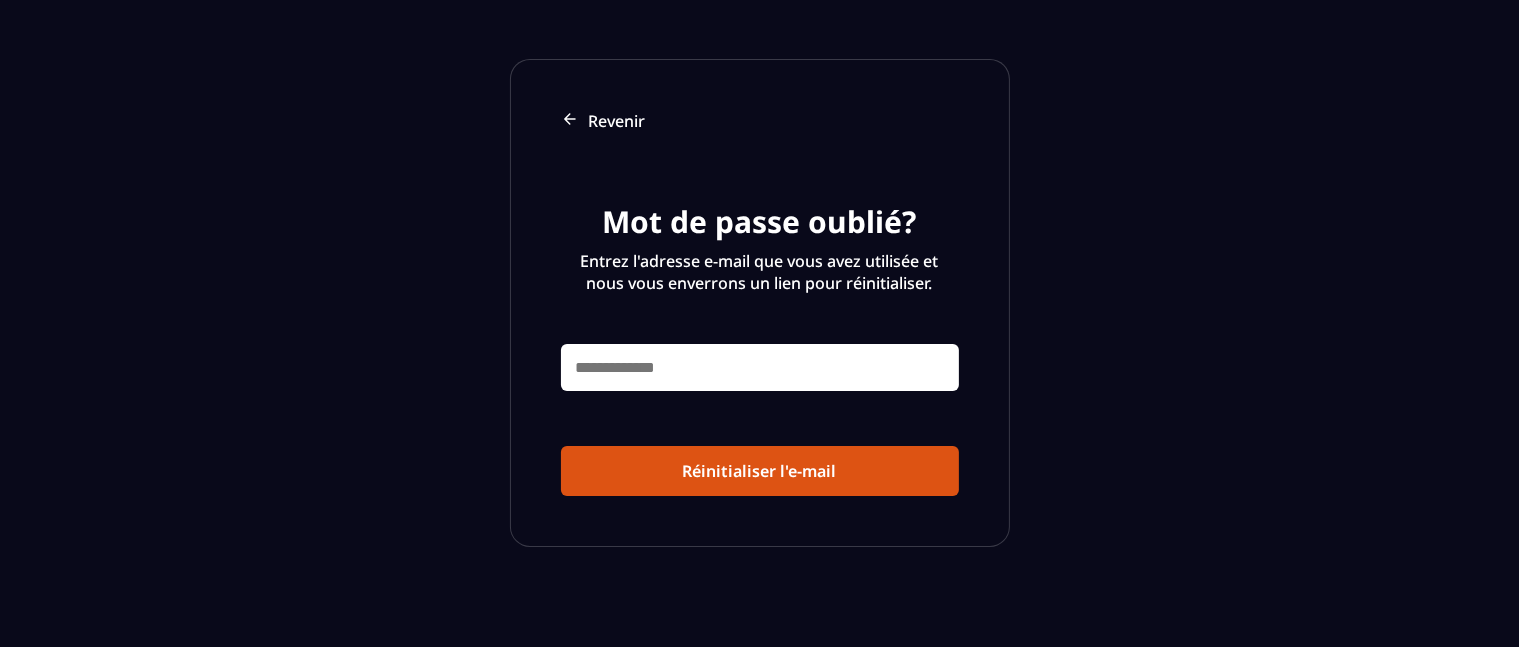 click on "Revenir" at bounding box center (617, 121) 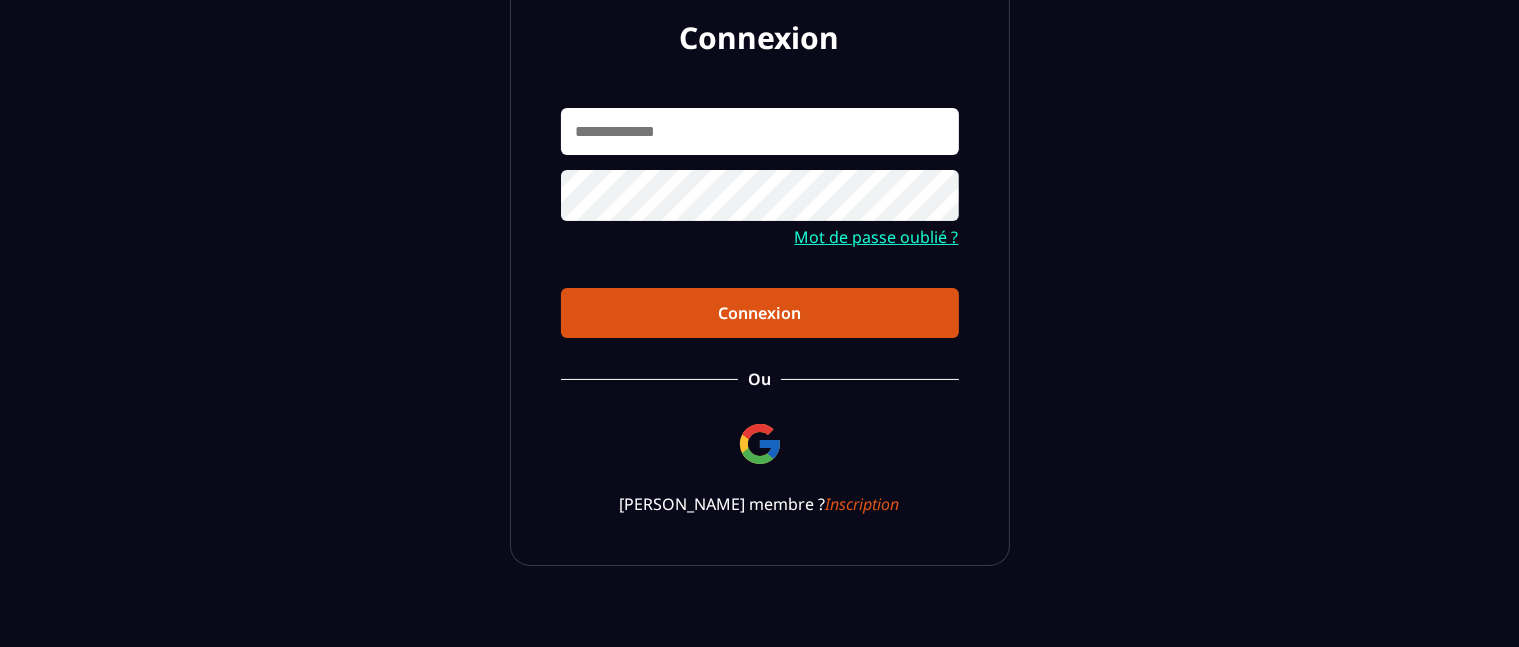 scroll, scrollTop: 256, scrollLeft: 0, axis: vertical 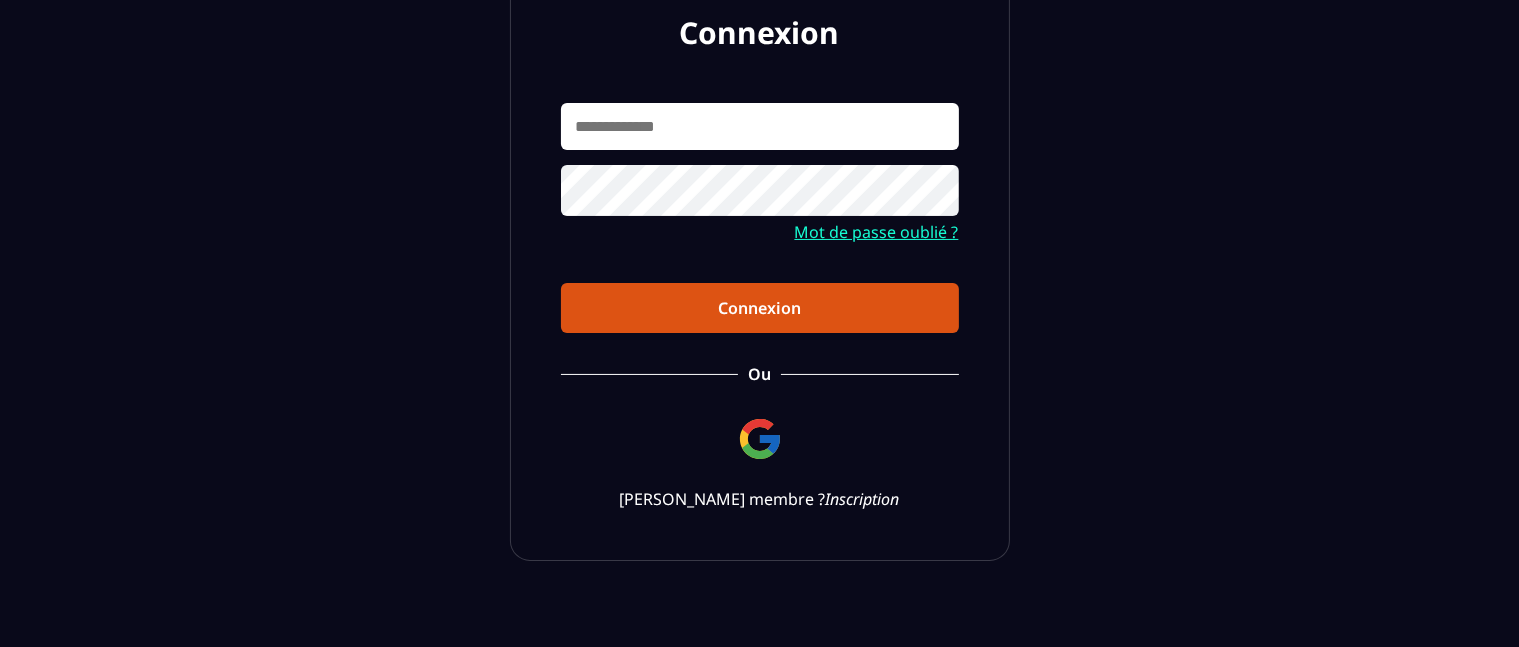 click on "Inscription" at bounding box center [863, 499] 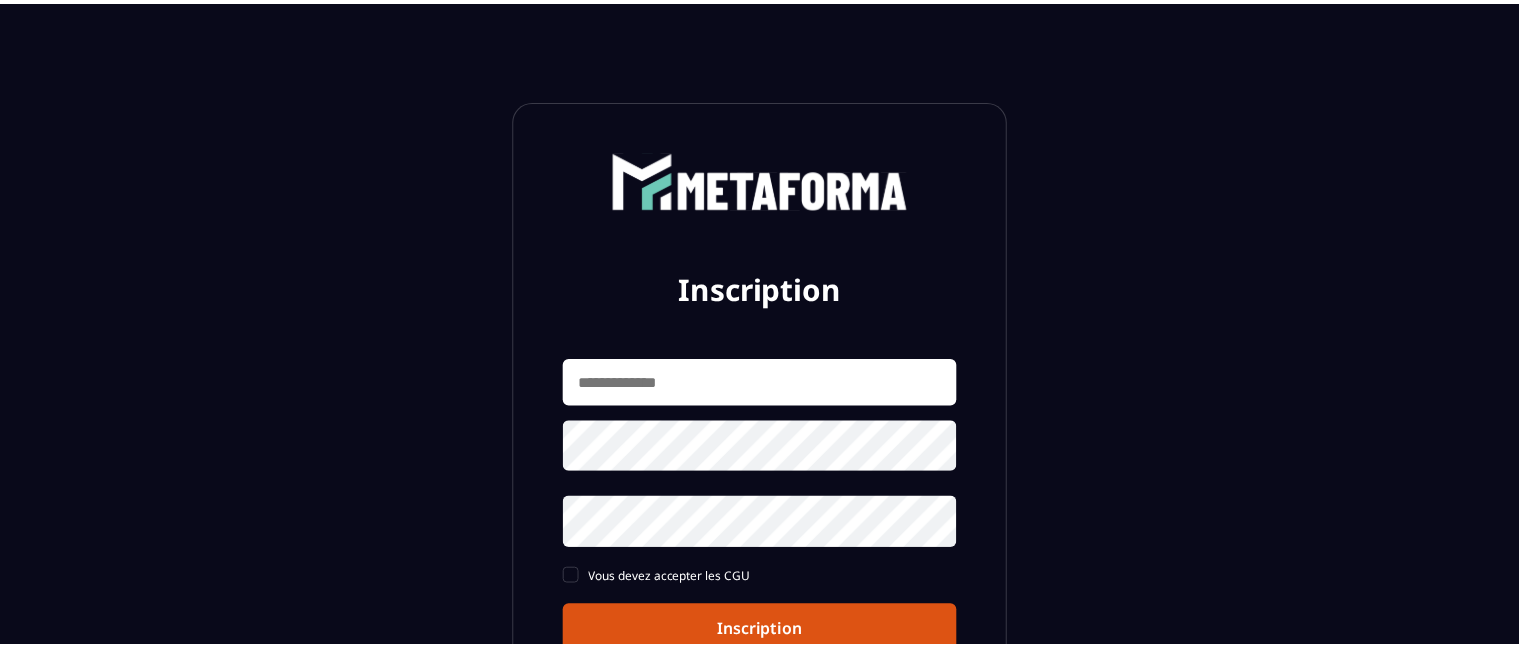 scroll, scrollTop: 0, scrollLeft: 0, axis: both 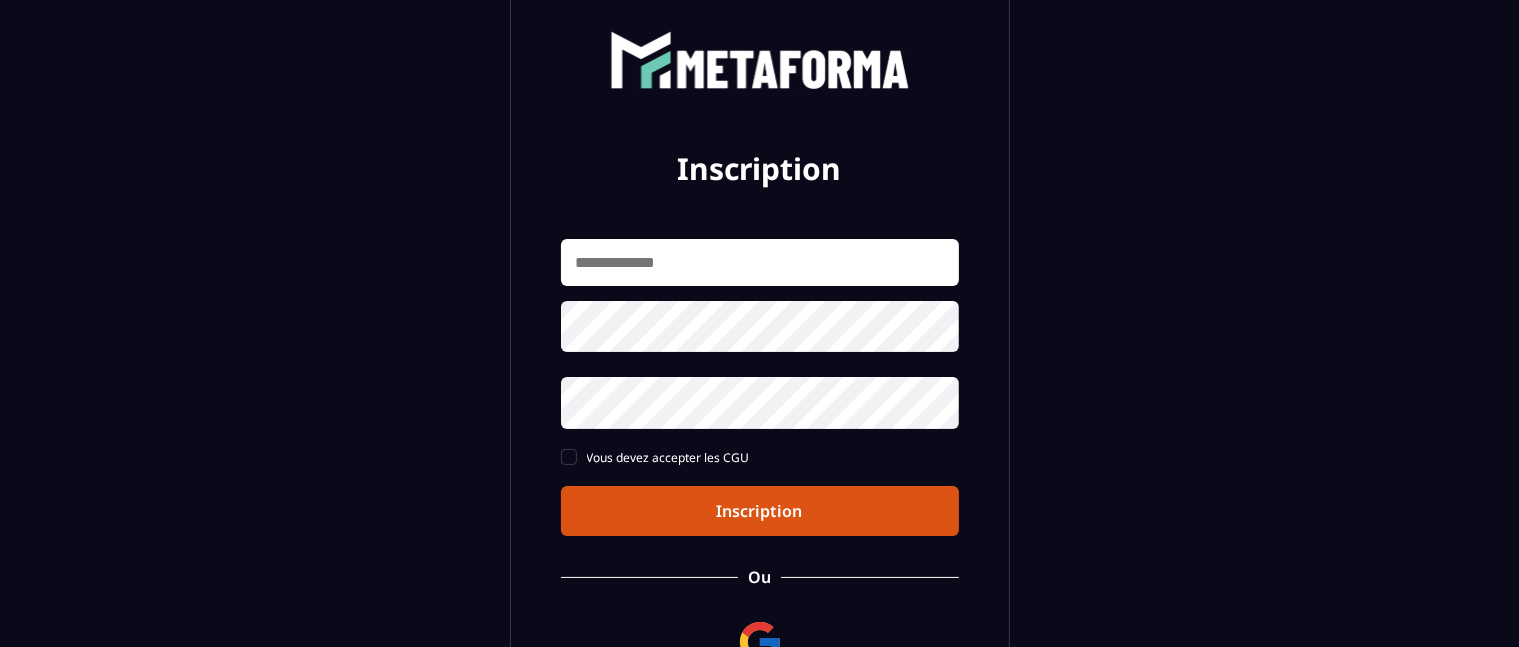 click at bounding box center [760, 262] 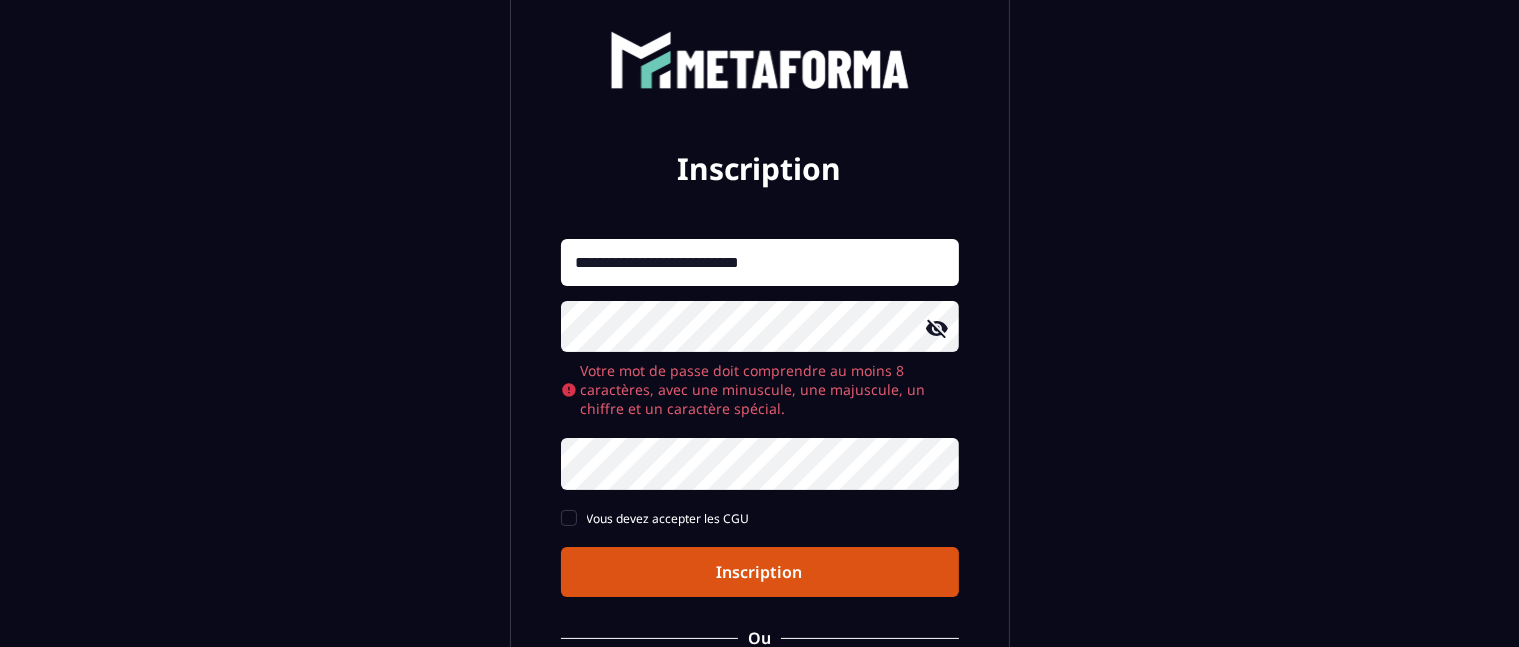 click 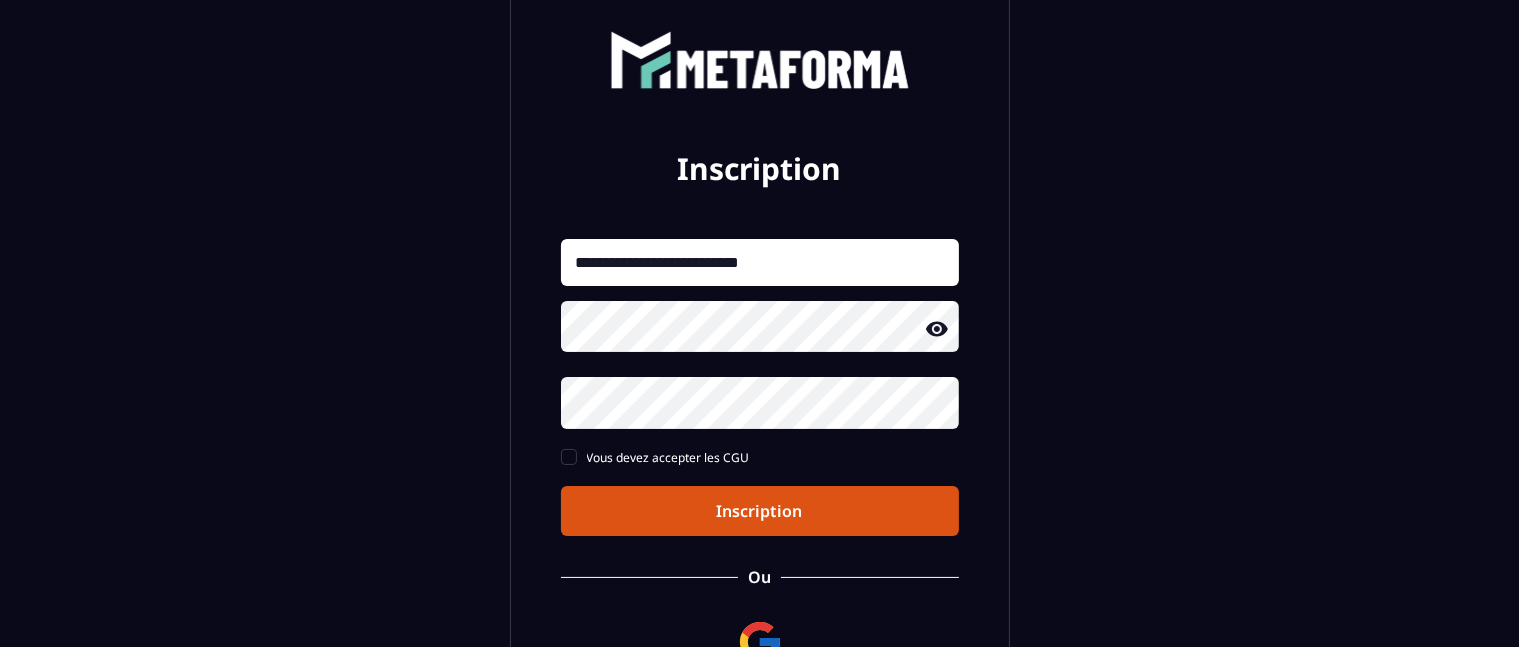 click on "**********" at bounding box center [759, 372] 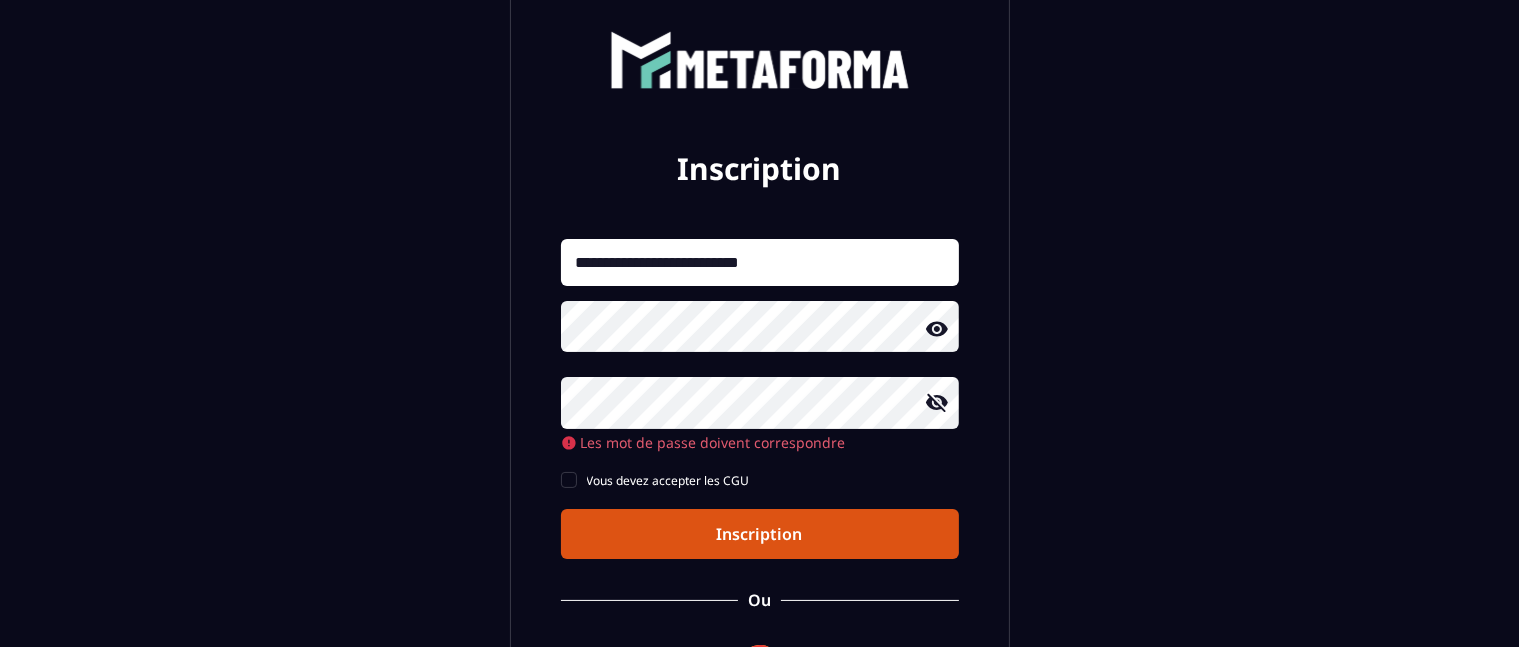 click 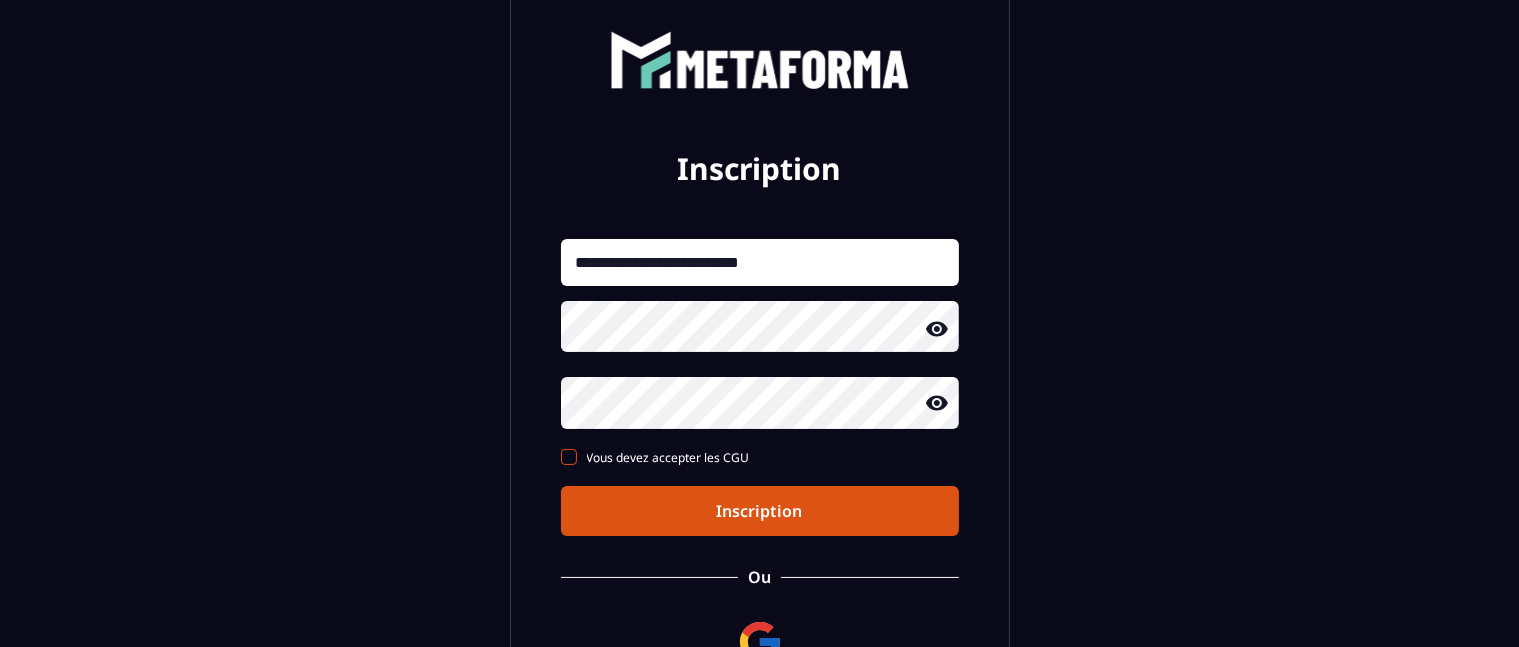 click on "**********" at bounding box center [760, 387] 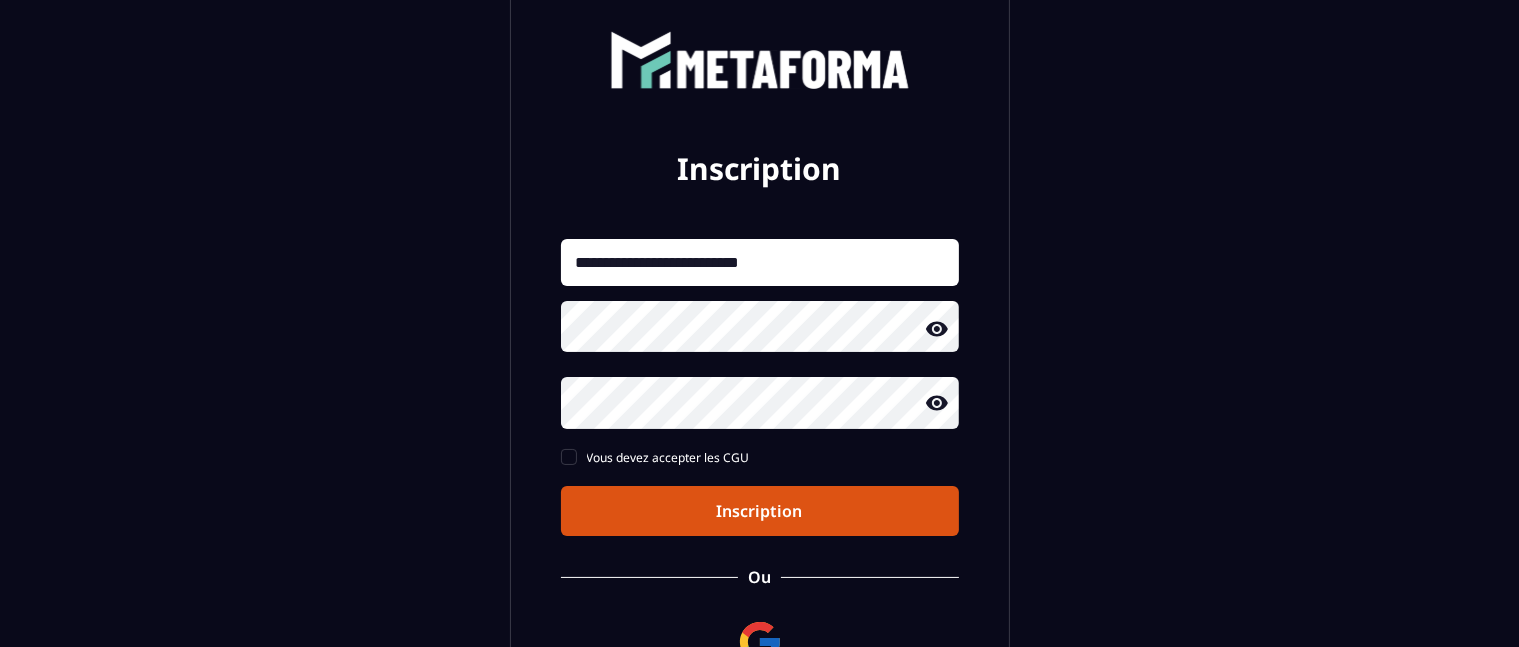 click on "Inscription" at bounding box center [760, 511] 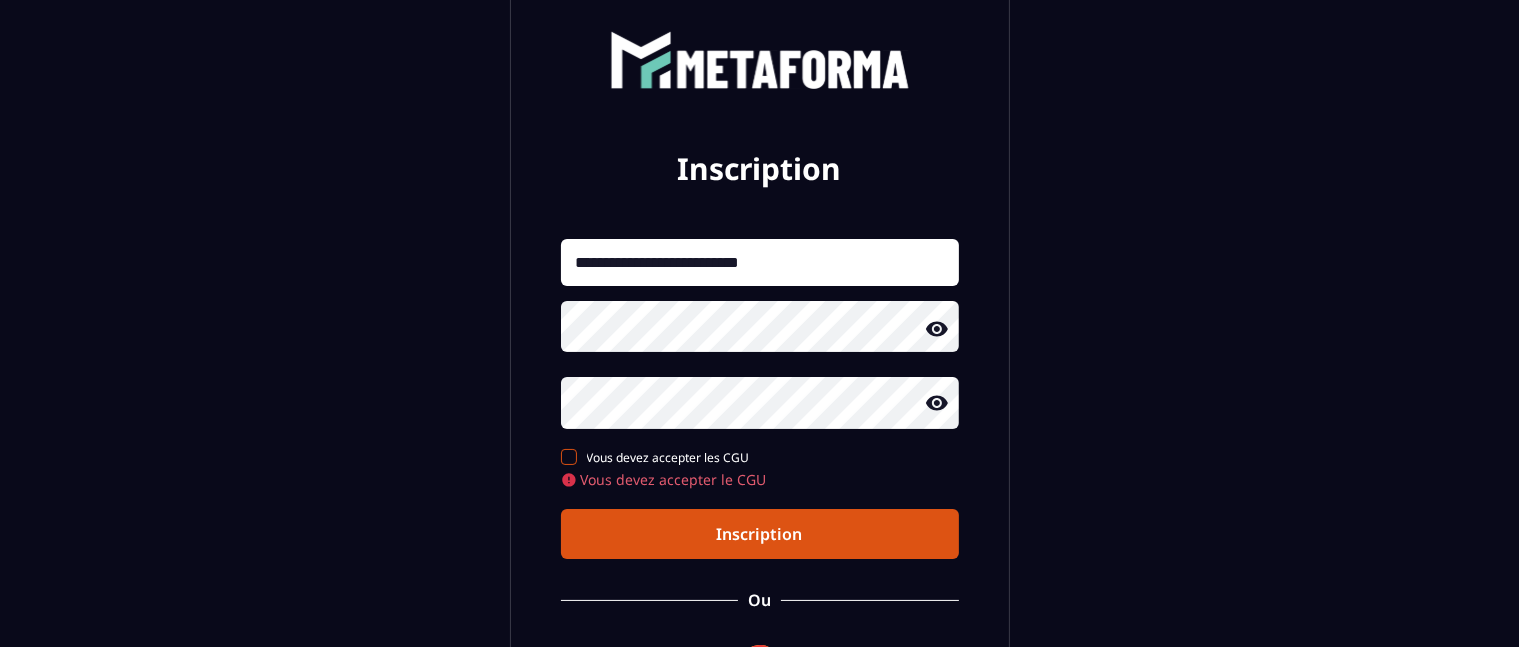 click at bounding box center (569, 457) 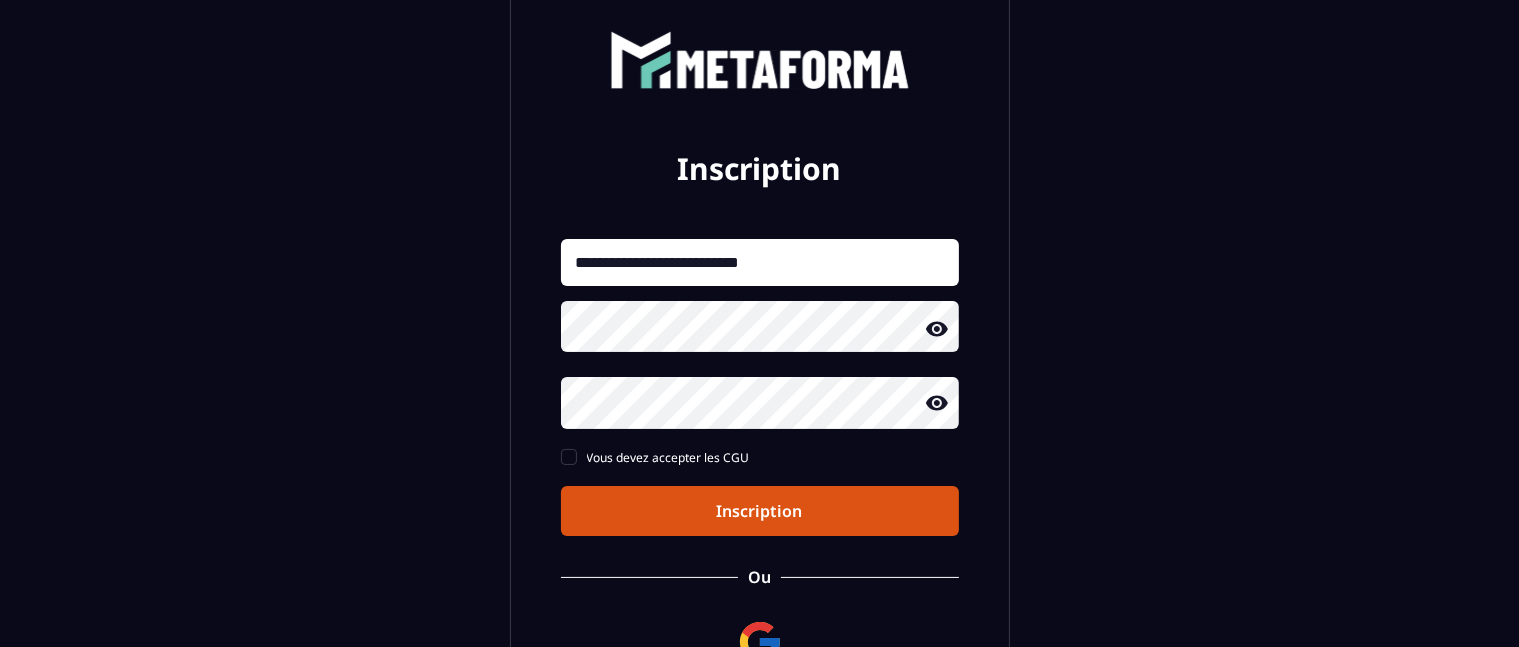 click on "Inscription" at bounding box center [760, 511] 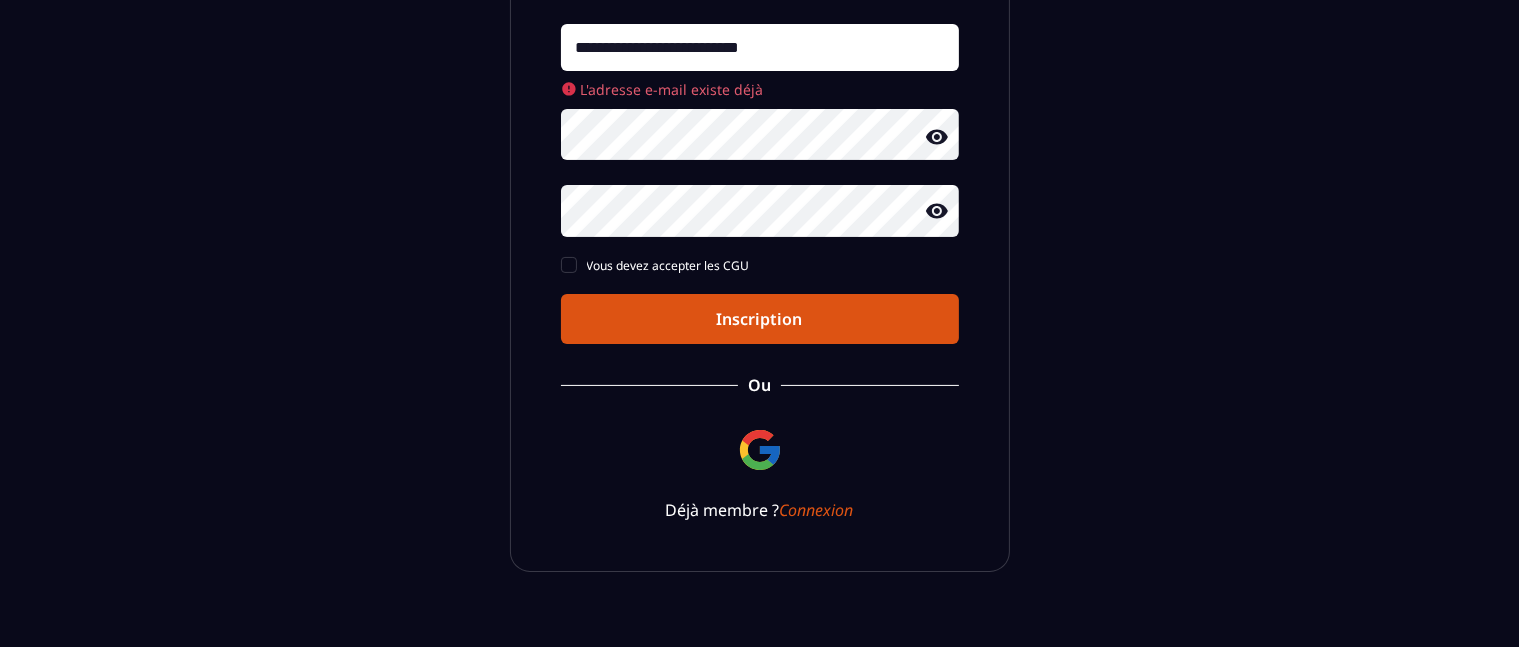 scroll, scrollTop: 362, scrollLeft: 0, axis: vertical 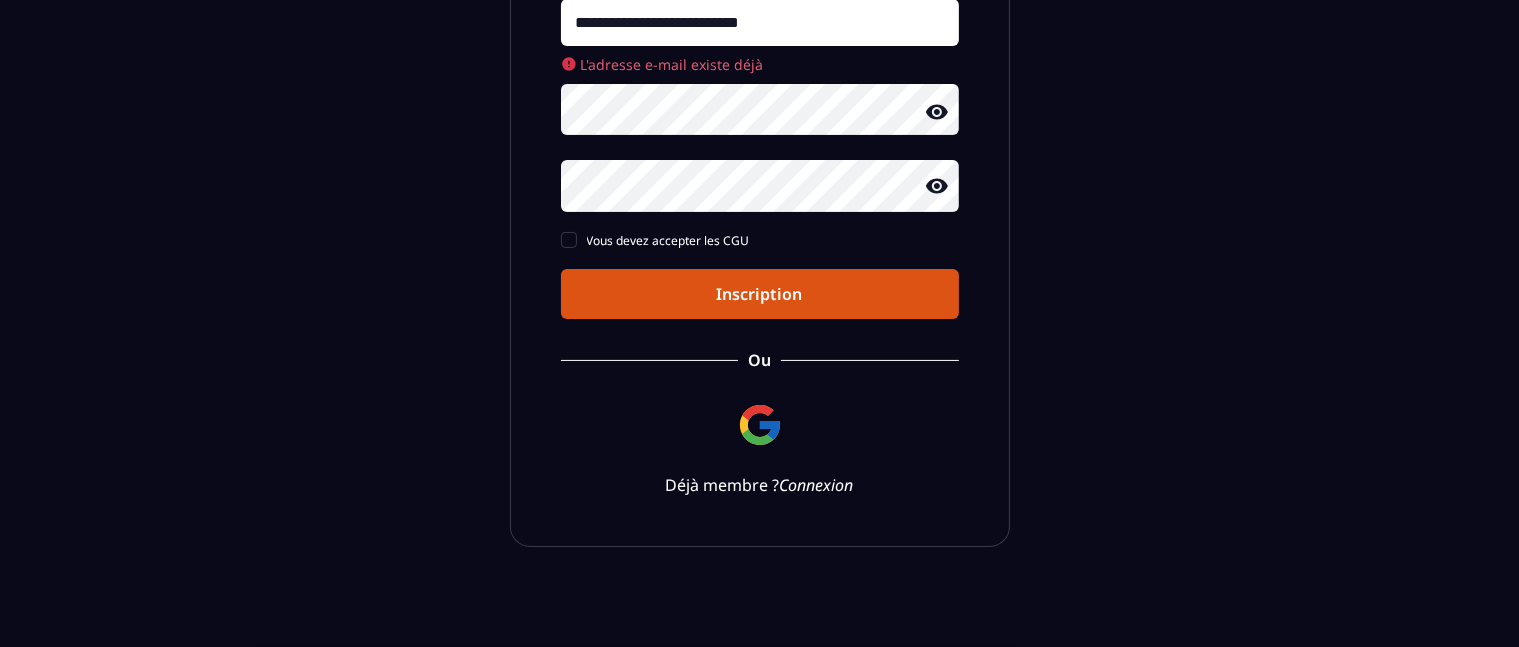 click on "Connexion" at bounding box center [817, 485] 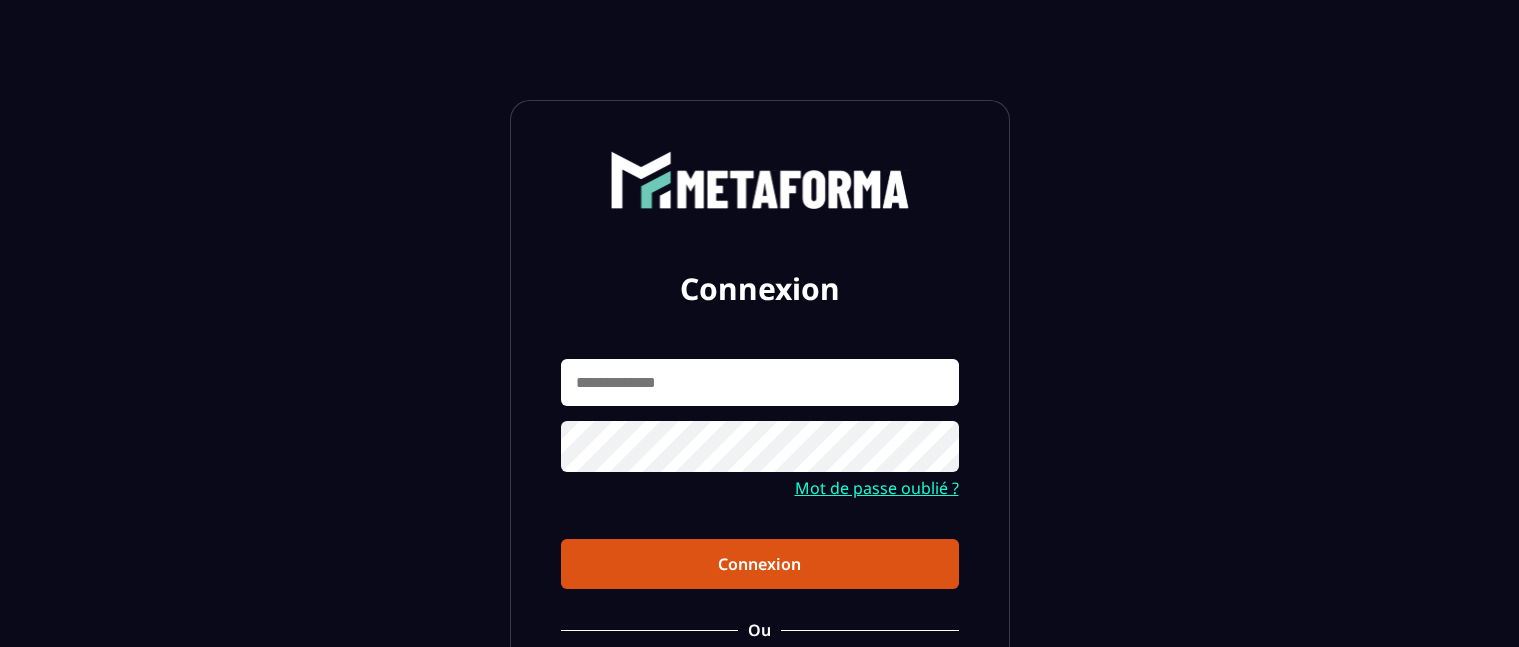 scroll, scrollTop: 0, scrollLeft: 0, axis: both 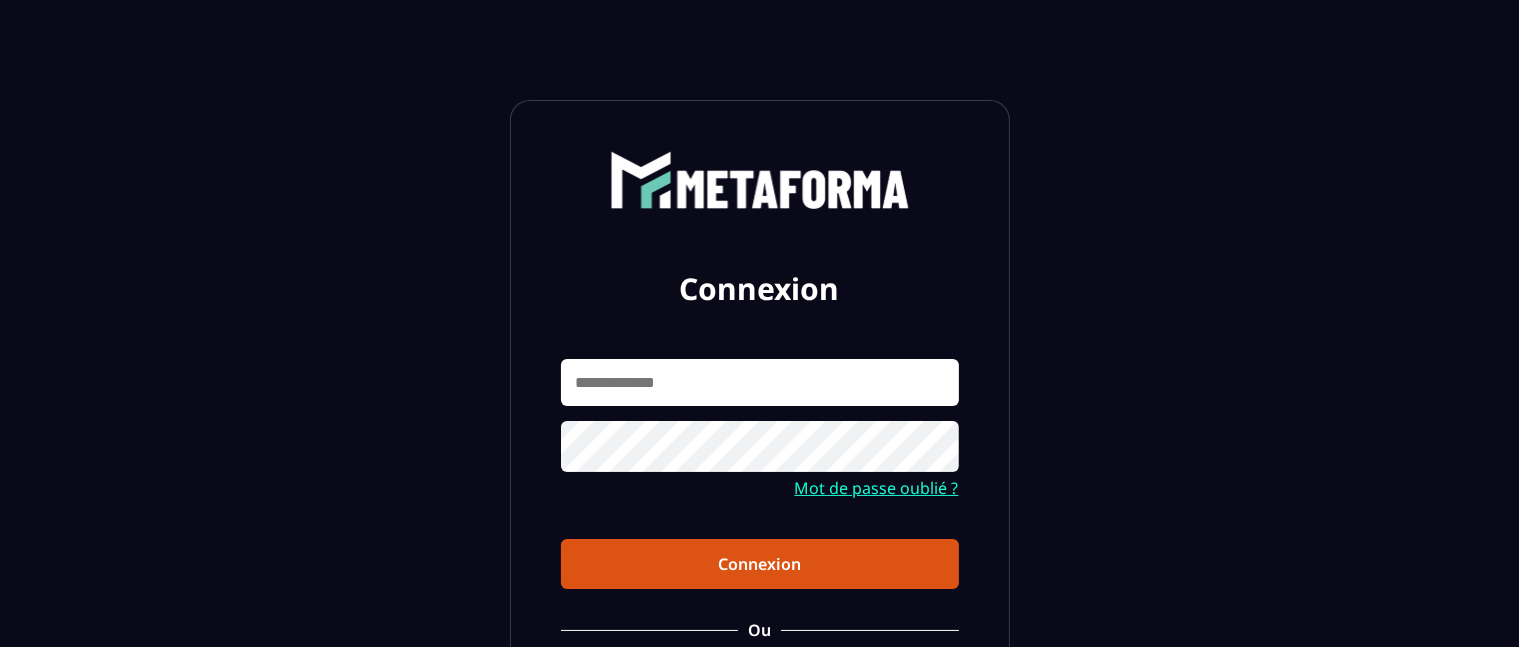click at bounding box center (760, 382) 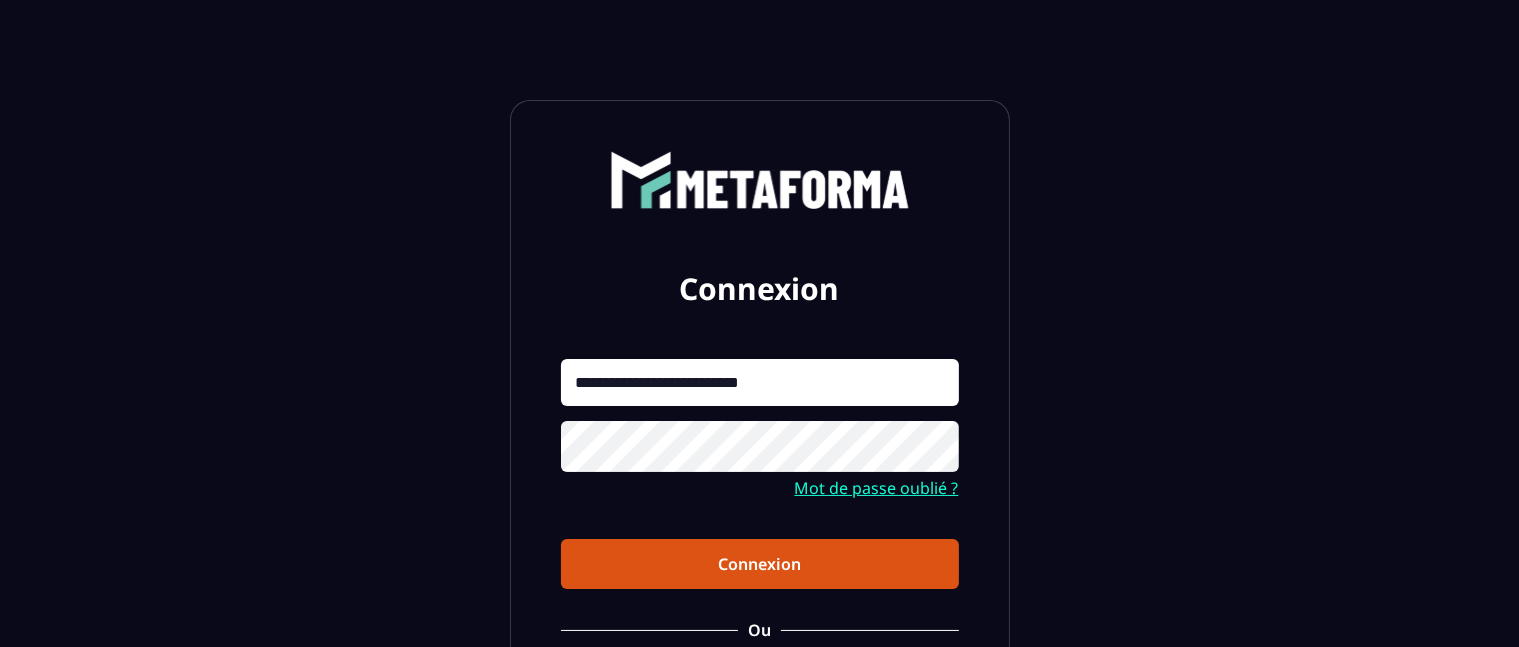 click on "Mot de passe oublié ?" at bounding box center (877, 488) 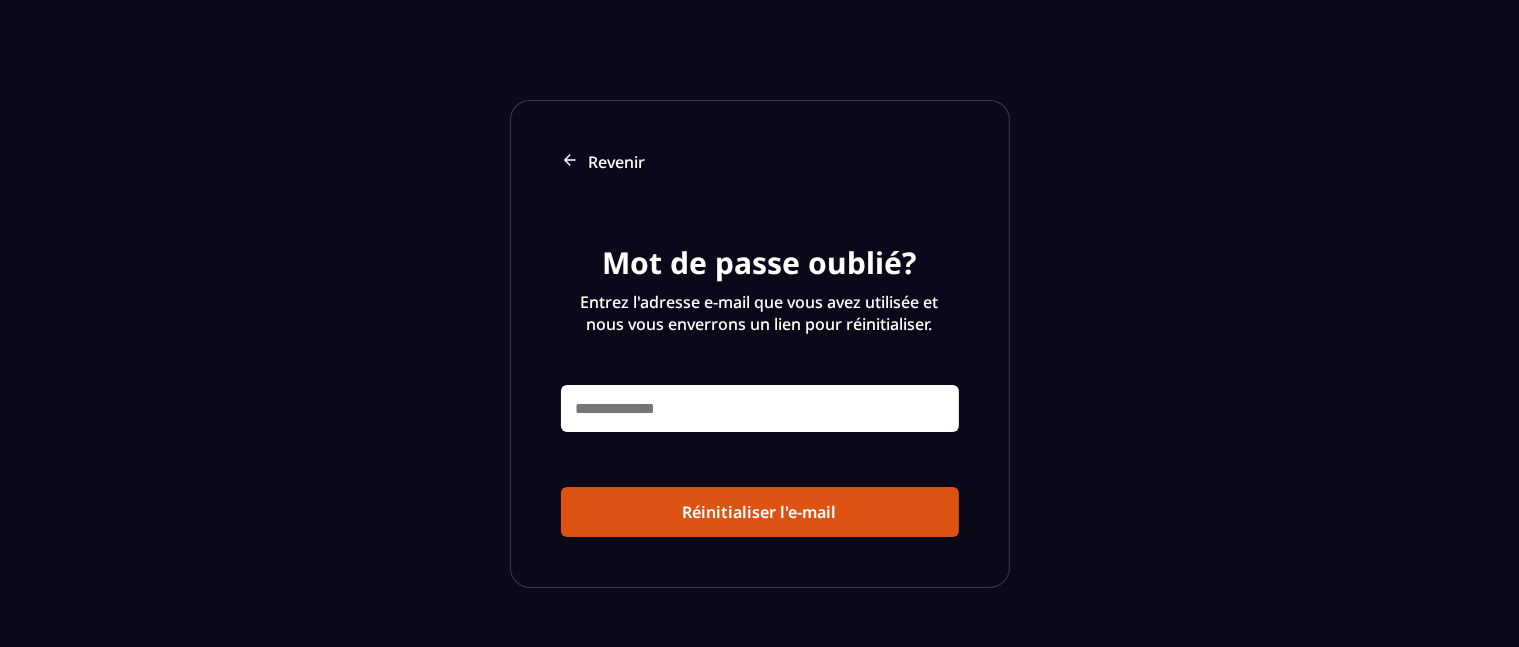 click at bounding box center [760, 408] 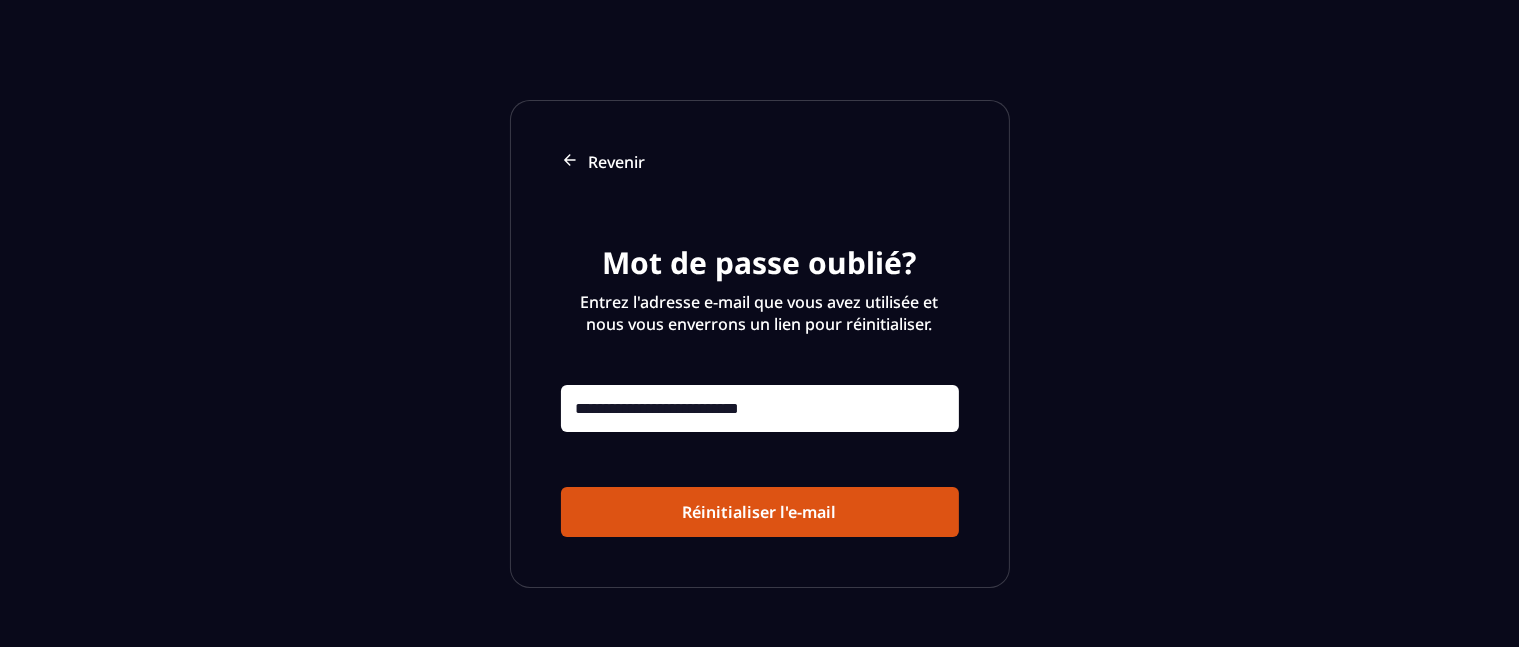 click on "Réinitialiser l'e-mail" at bounding box center (760, 512) 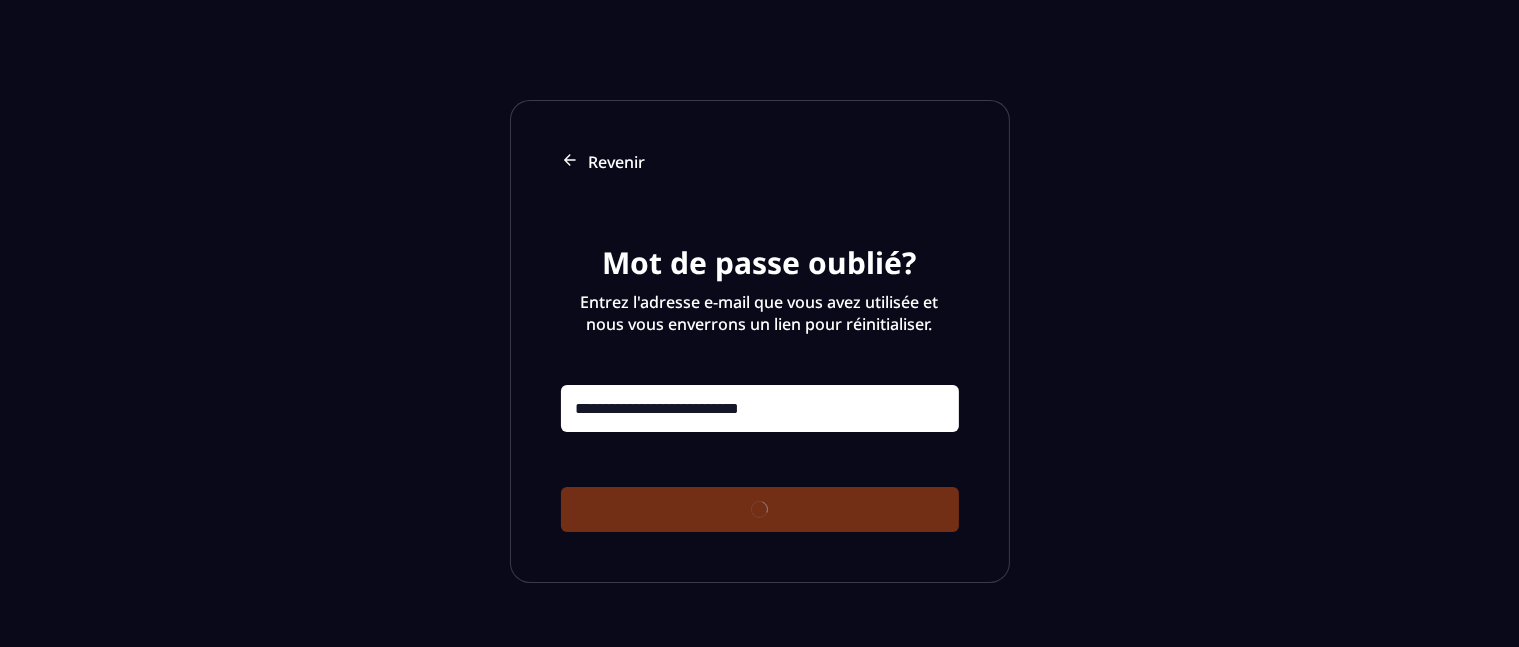 type 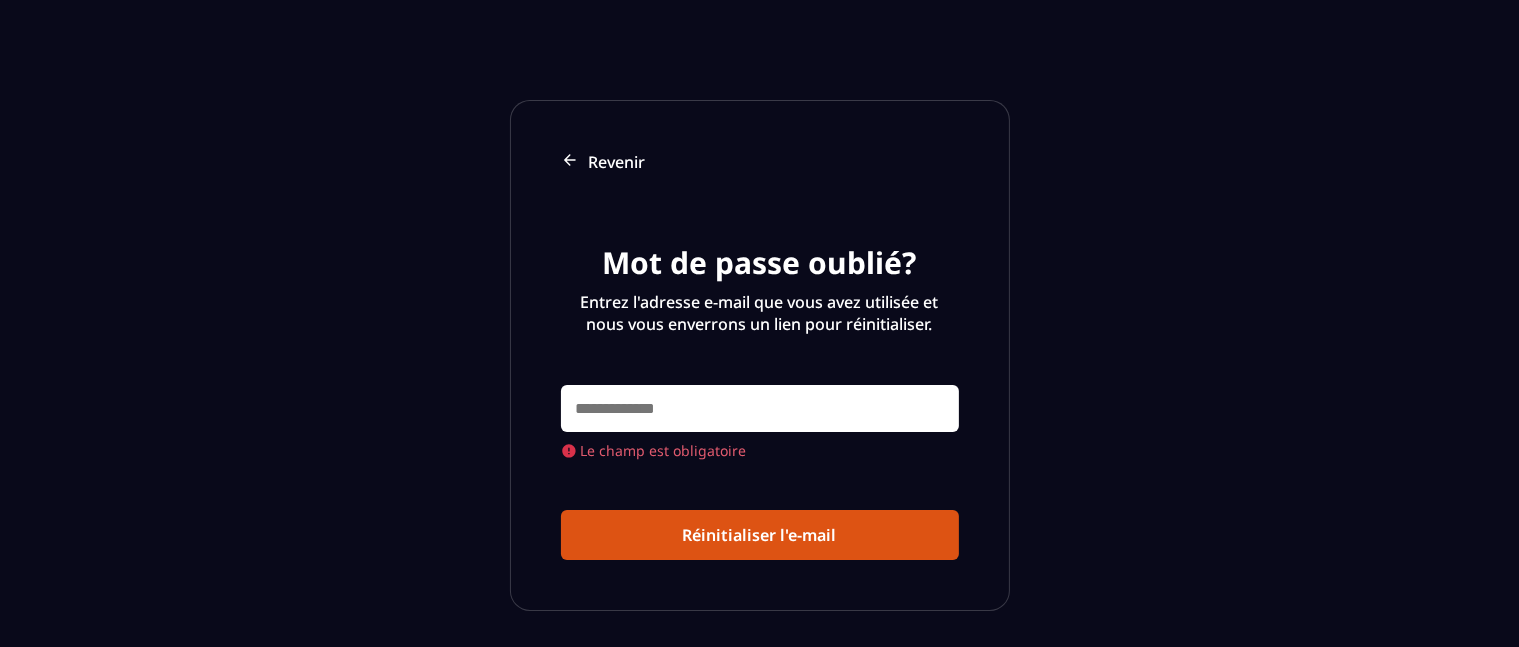 click on "Revenir" at bounding box center [617, 162] 